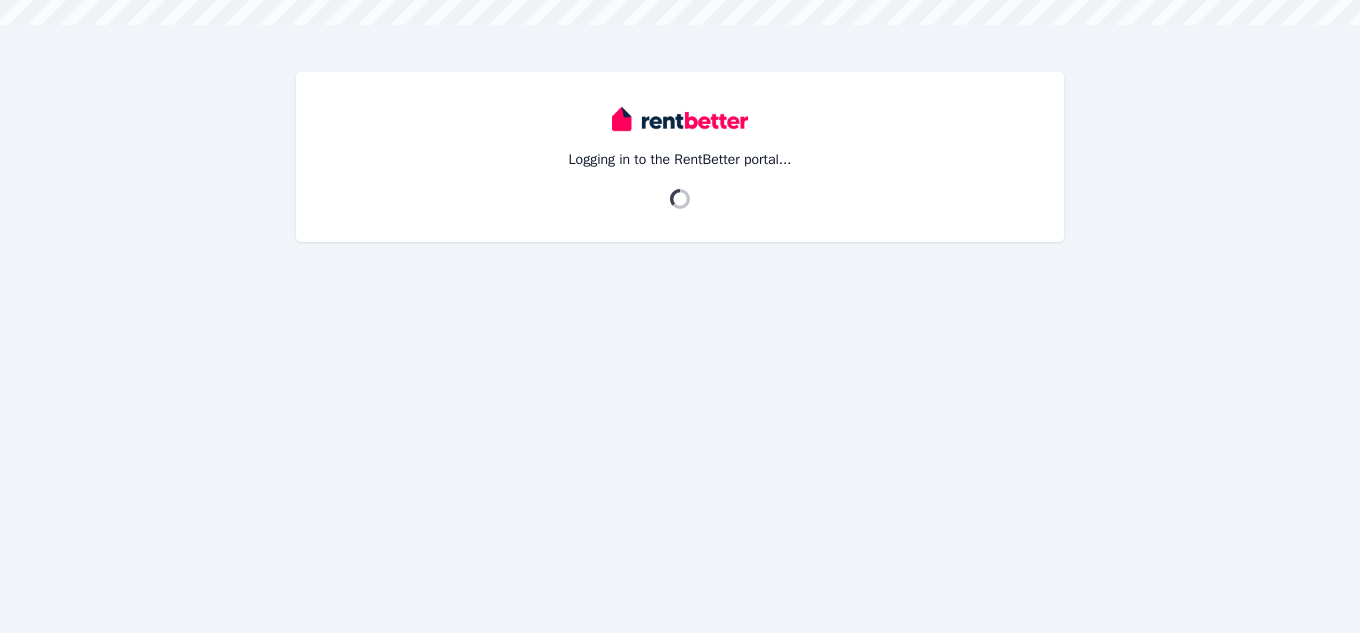 scroll, scrollTop: 0, scrollLeft: 0, axis: both 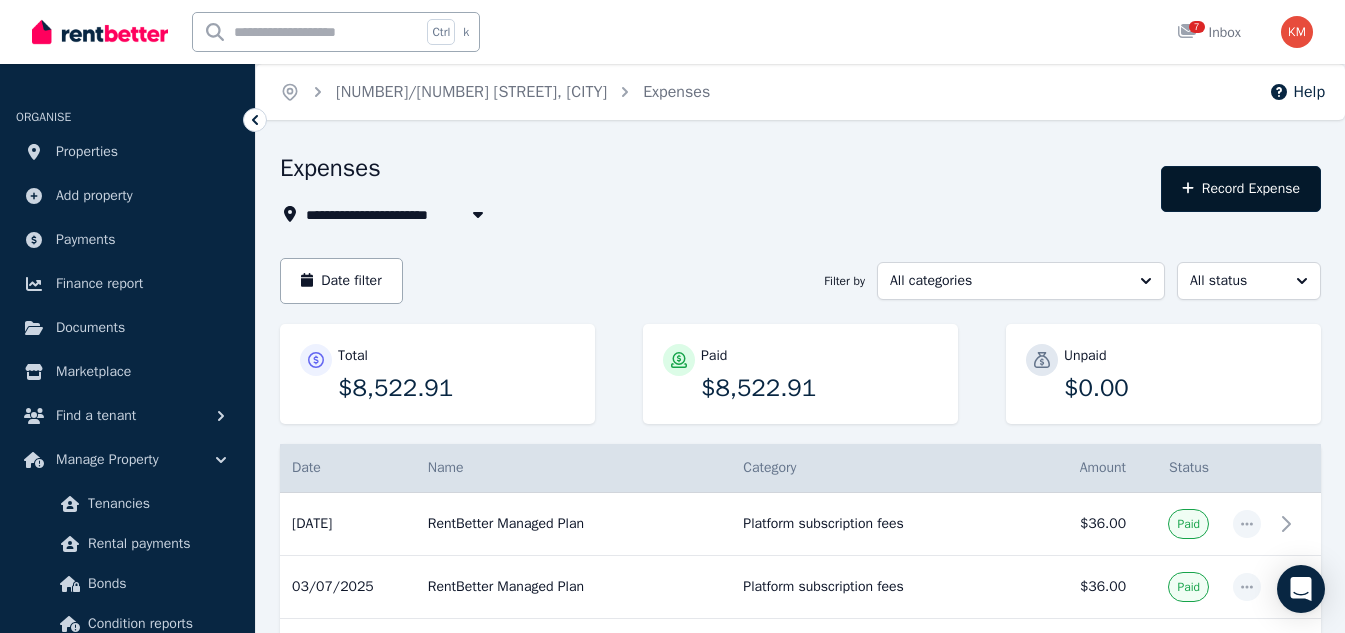 click on "Record Expense" at bounding box center [1241, 189] 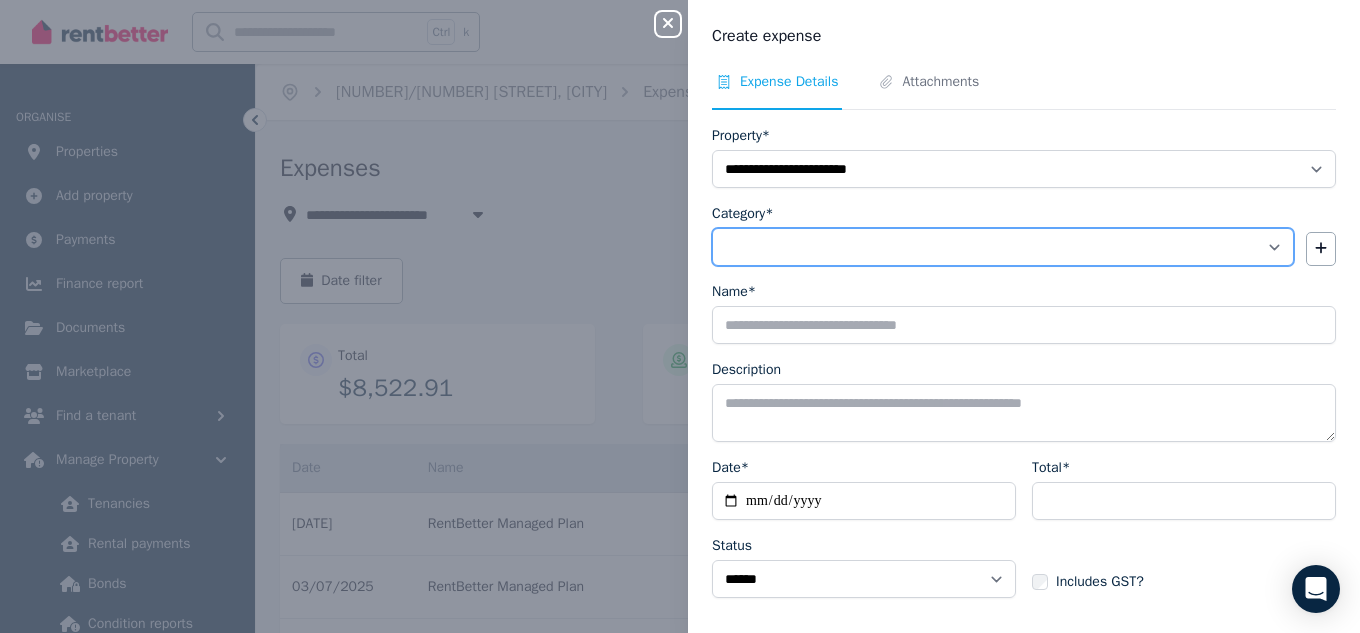 click on "**********" at bounding box center (1003, 247) 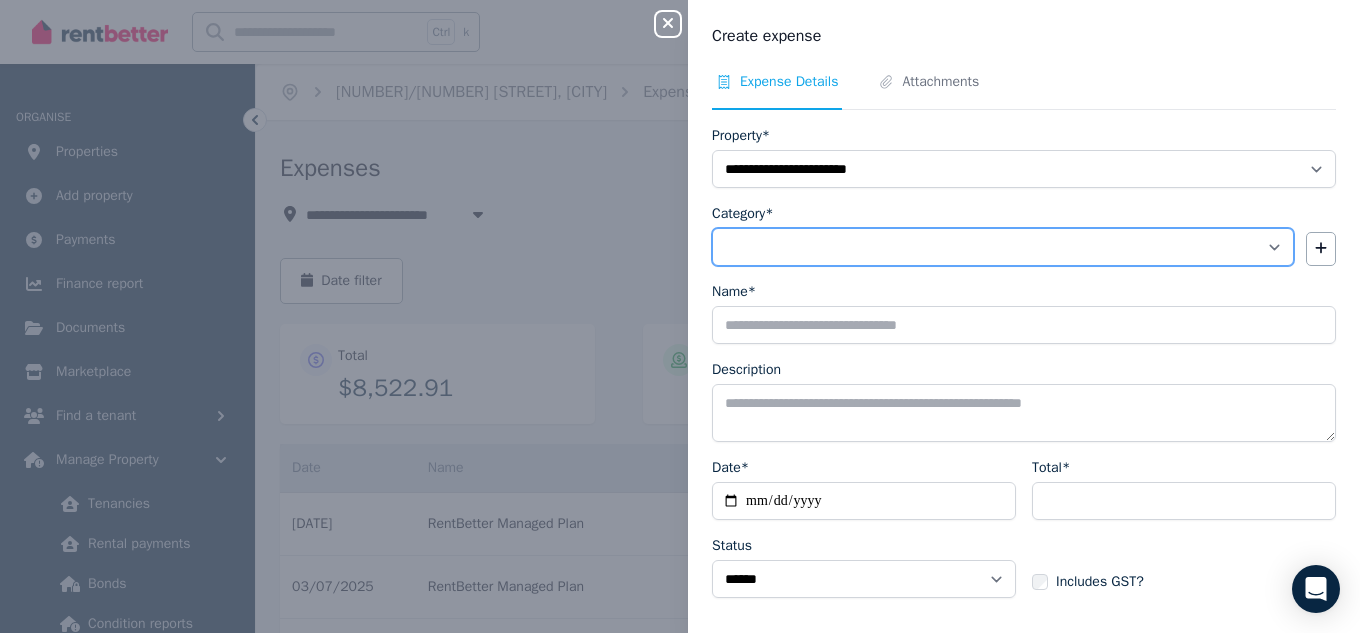 select on "**********" 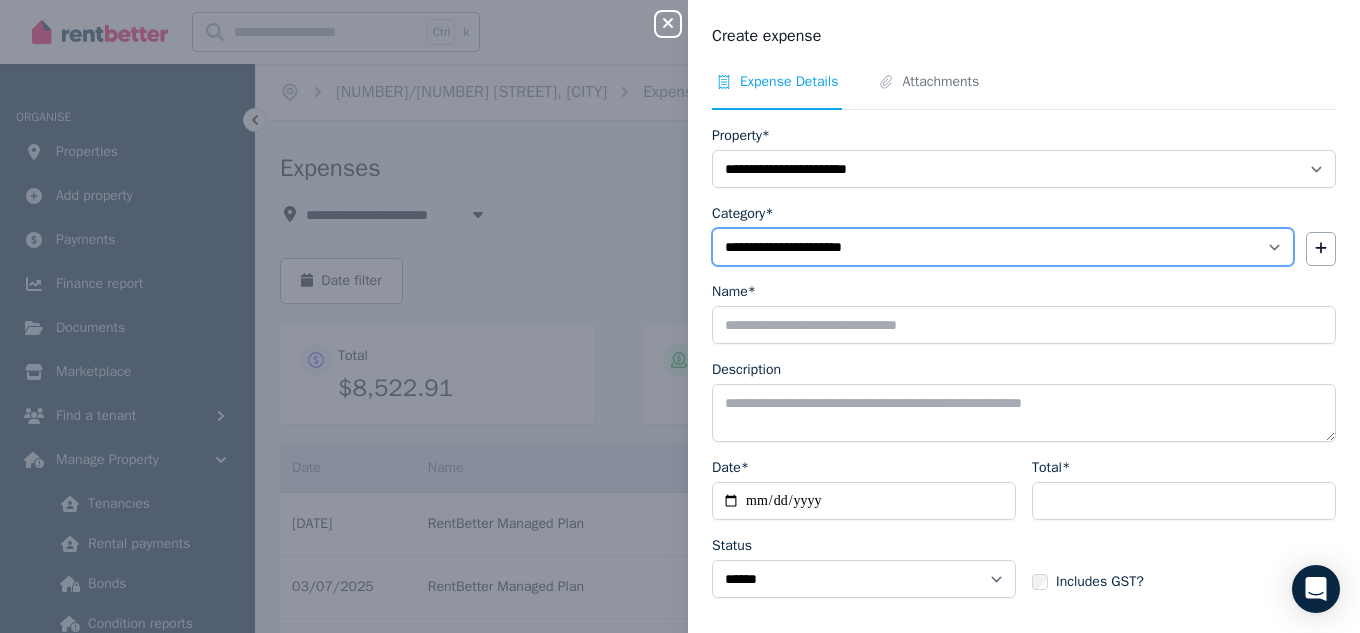 click on "**********" at bounding box center (1003, 247) 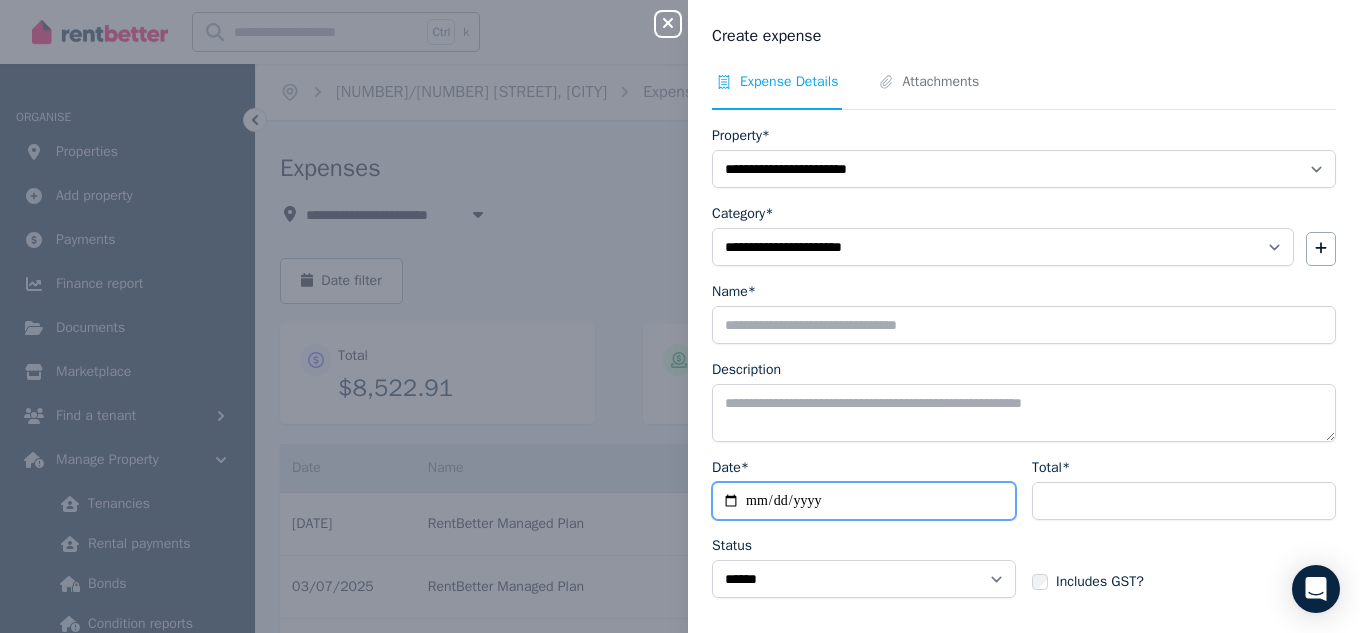 click on "Date*" at bounding box center [864, 501] 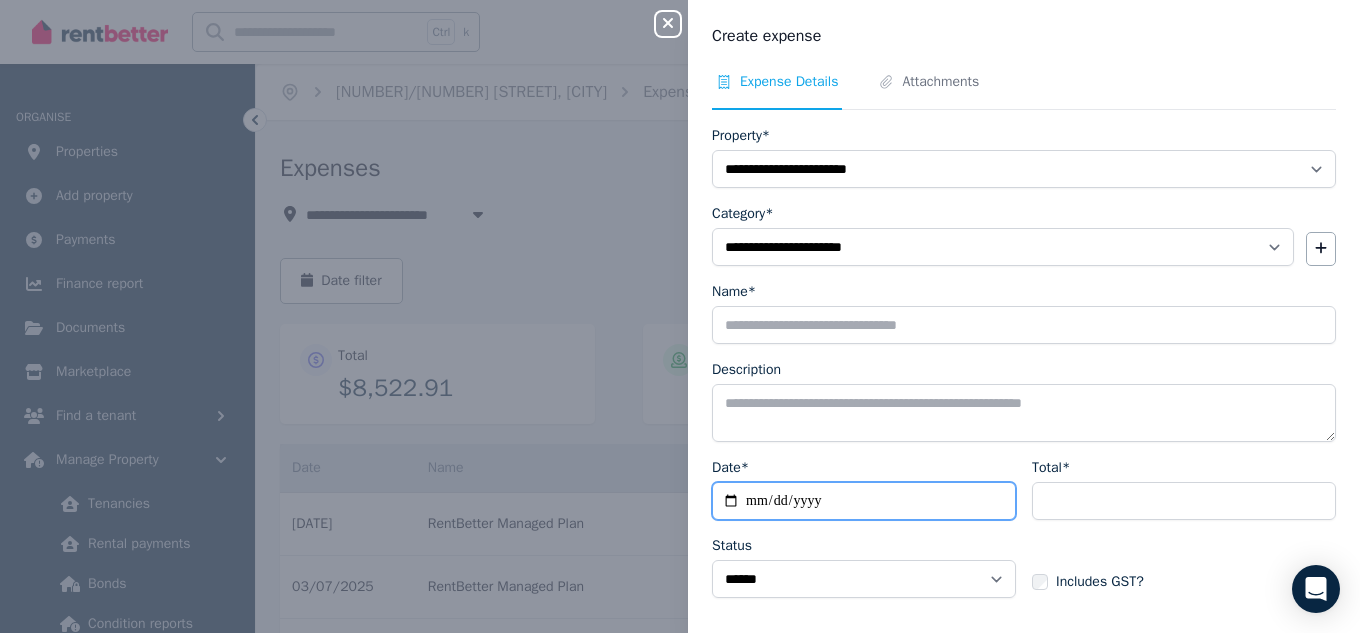 type on "**********" 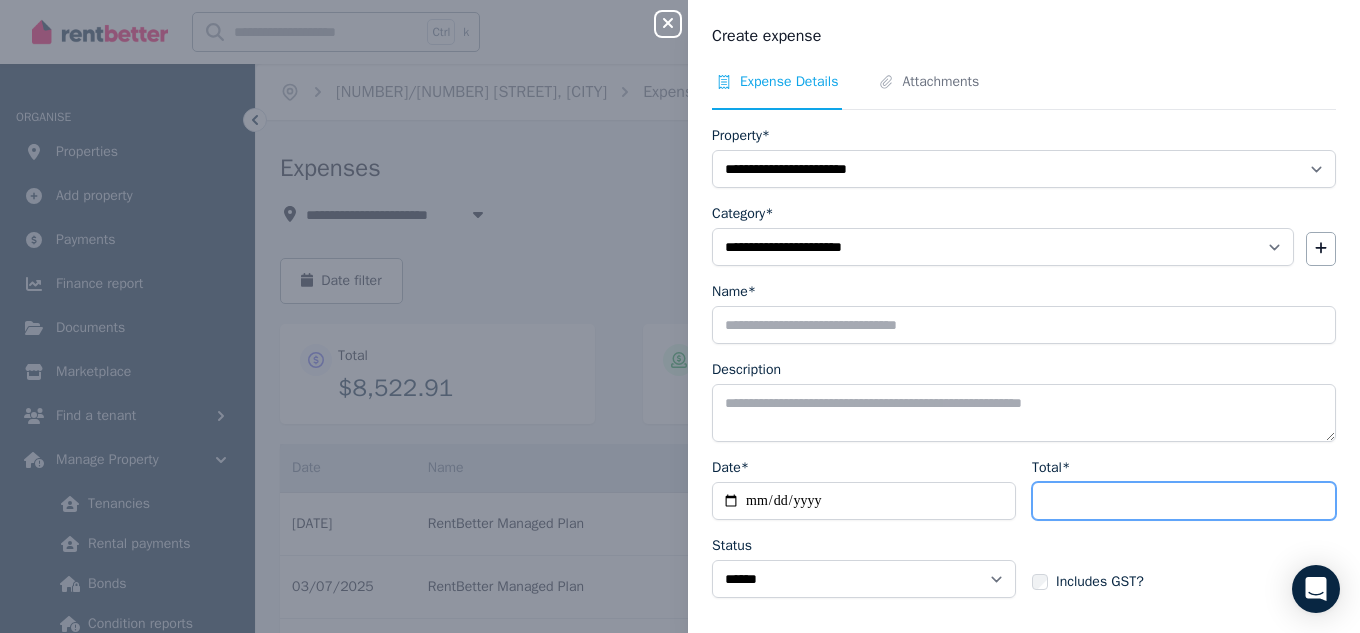 click on "Total*" at bounding box center (1184, 501) 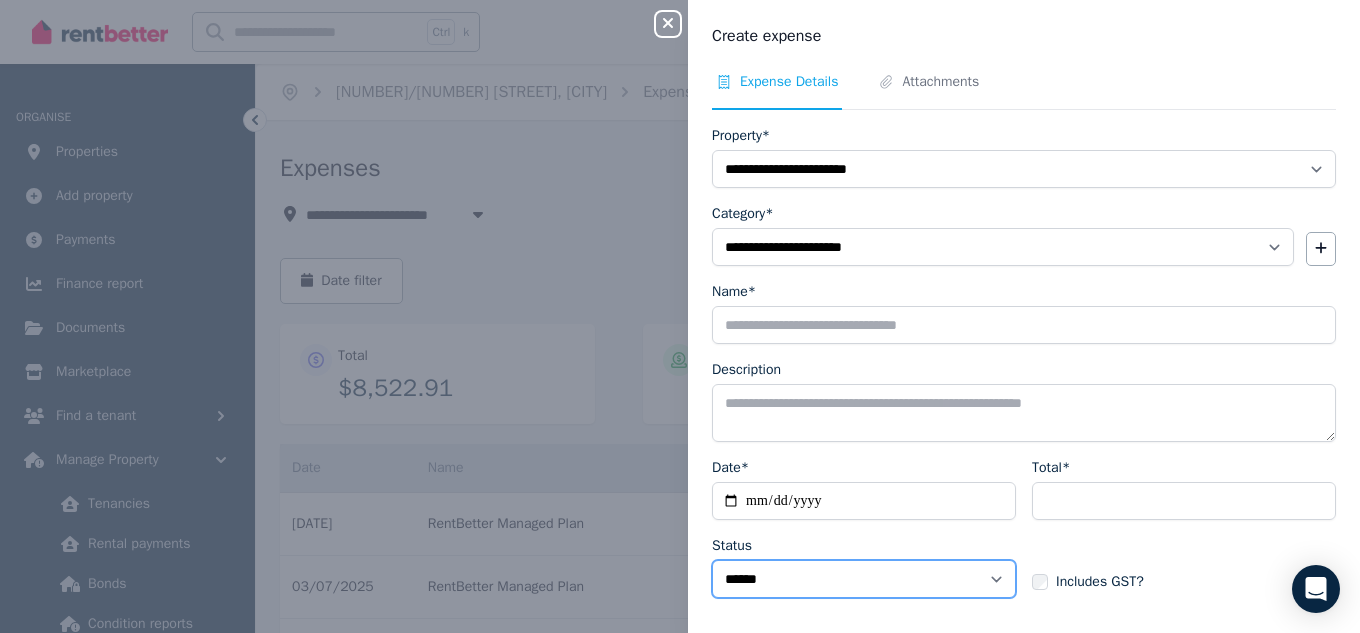 click on "****** ****" at bounding box center (864, 579) 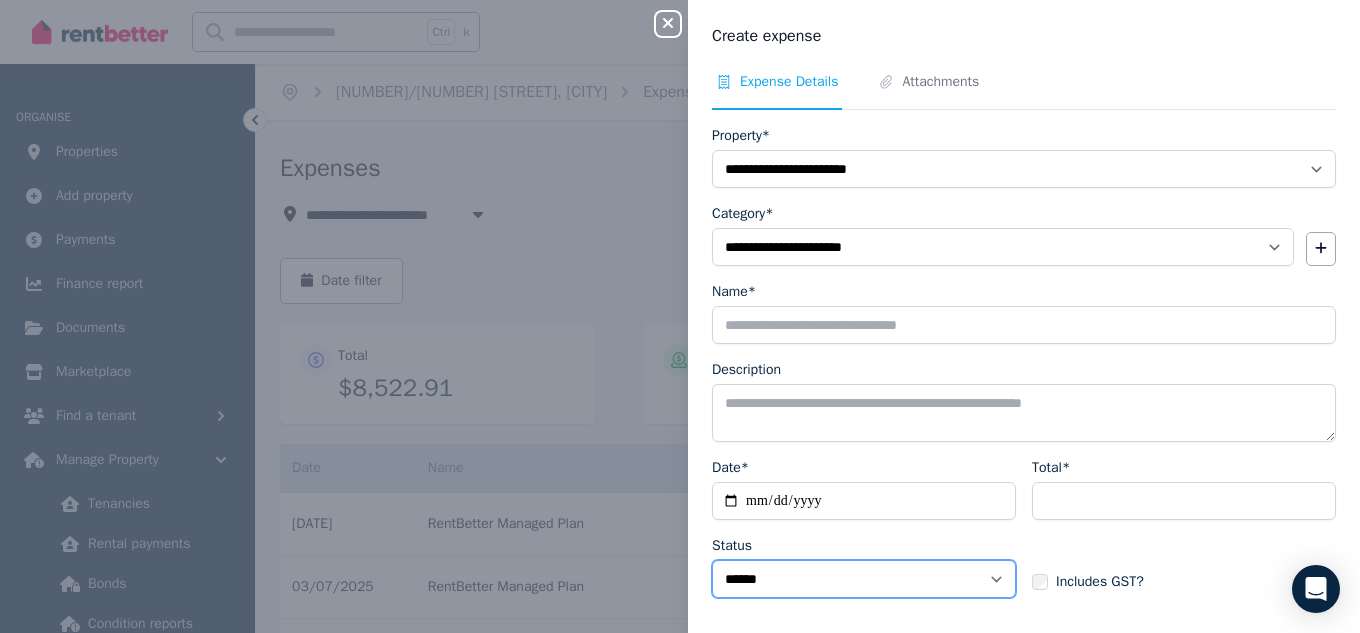 select on "**********" 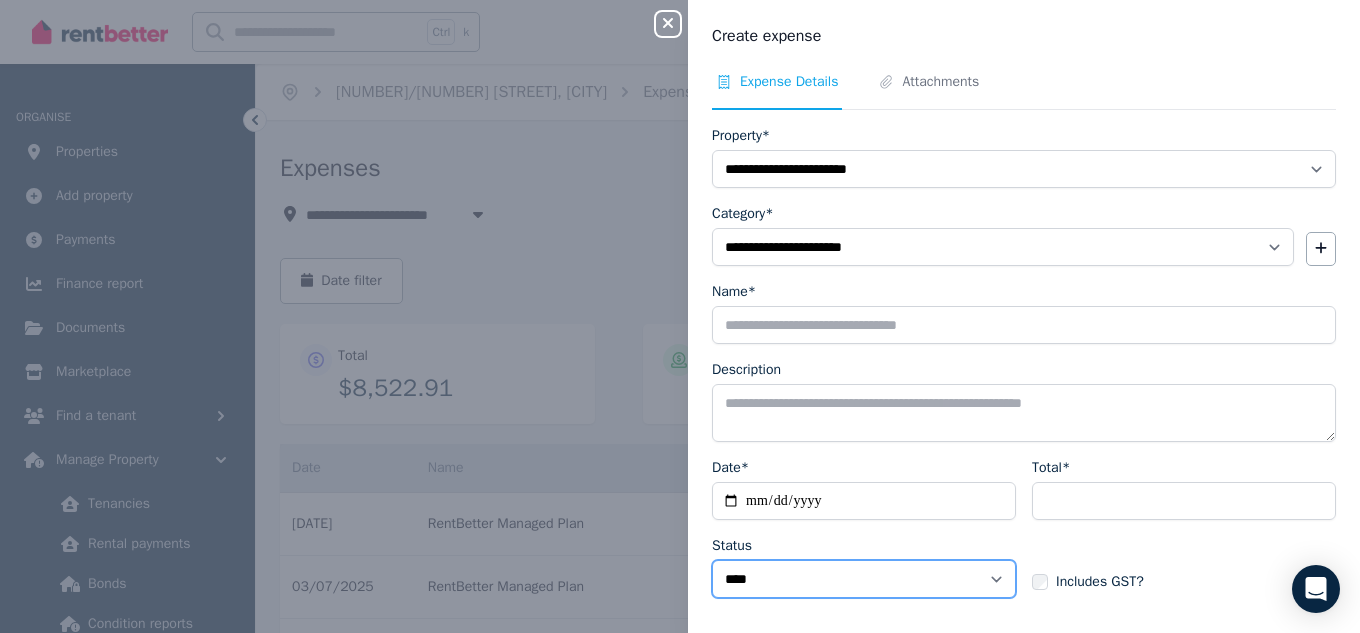 click on "****** ****" at bounding box center [864, 579] 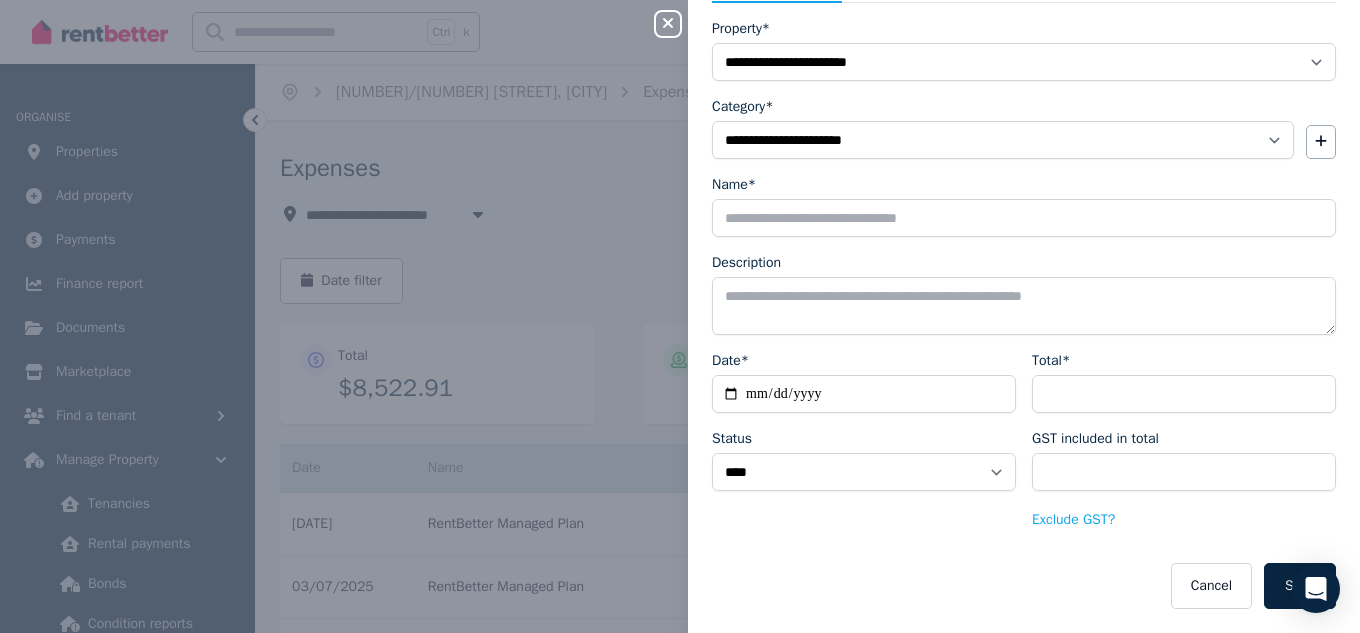 scroll, scrollTop: 0, scrollLeft: 0, axis: both 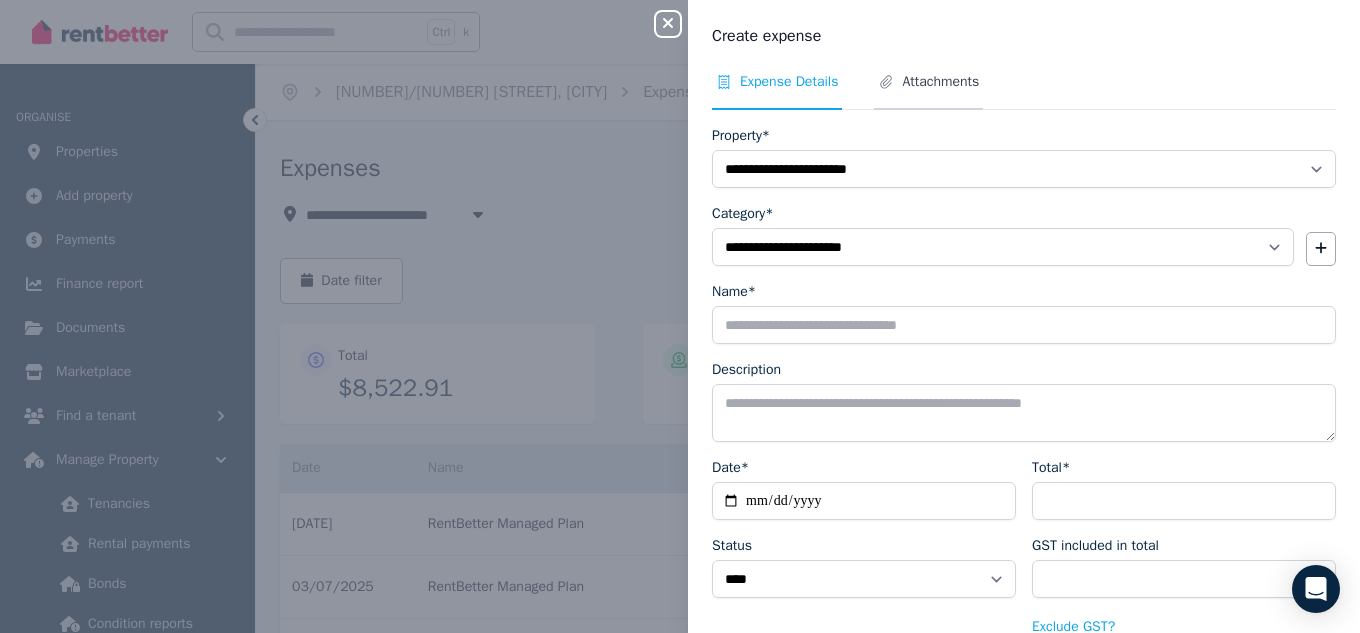 click on "Attachments" at bounding box center (940, 82) 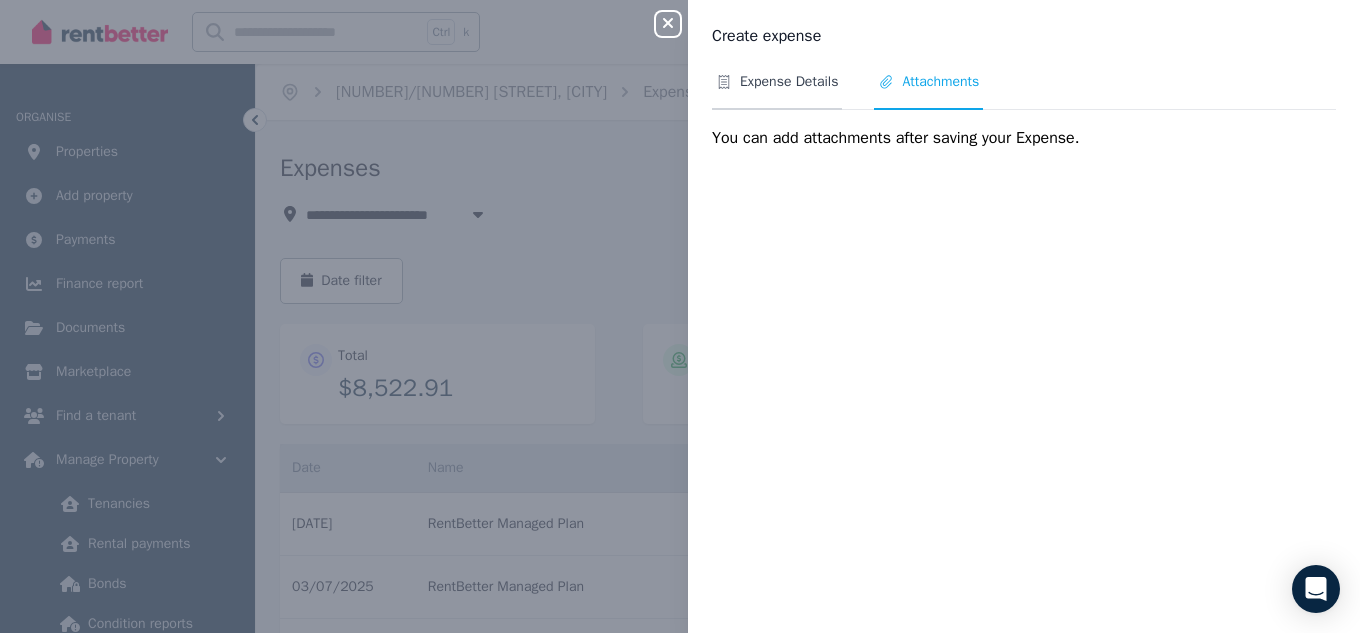 click on "Expense Details" at bounding box center [789, 82] 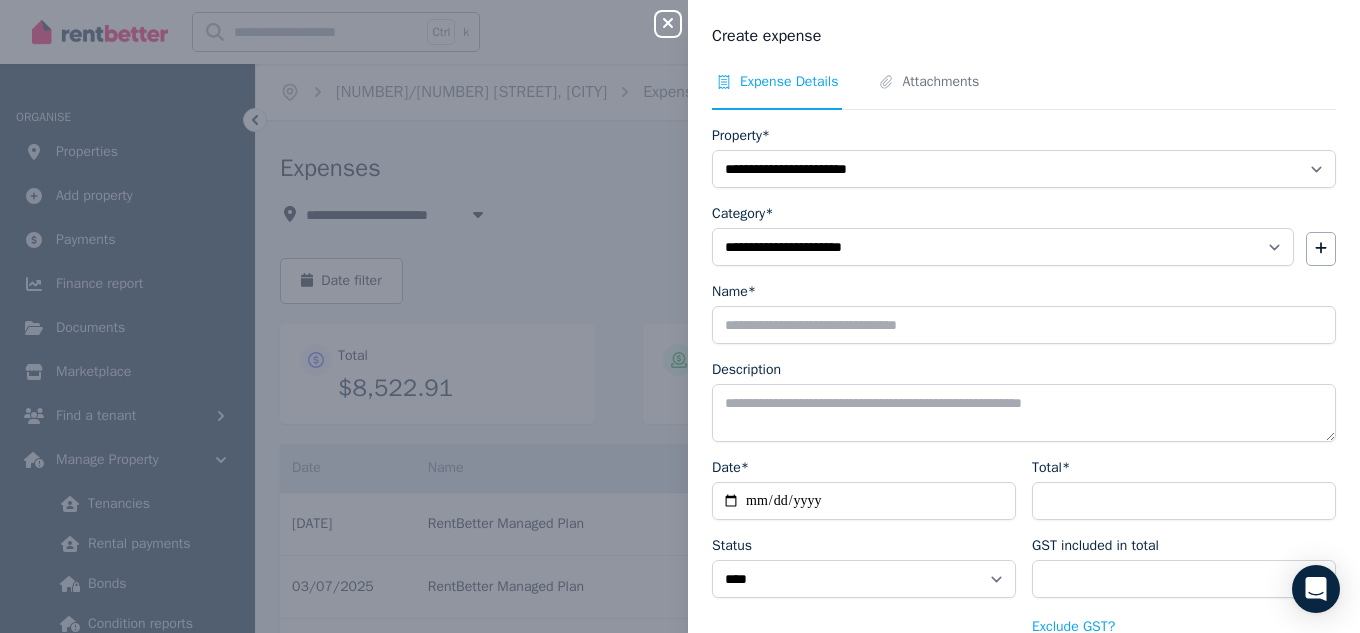 scroll, scrollTop: 107, scrollLeft: 0, axis: vertical 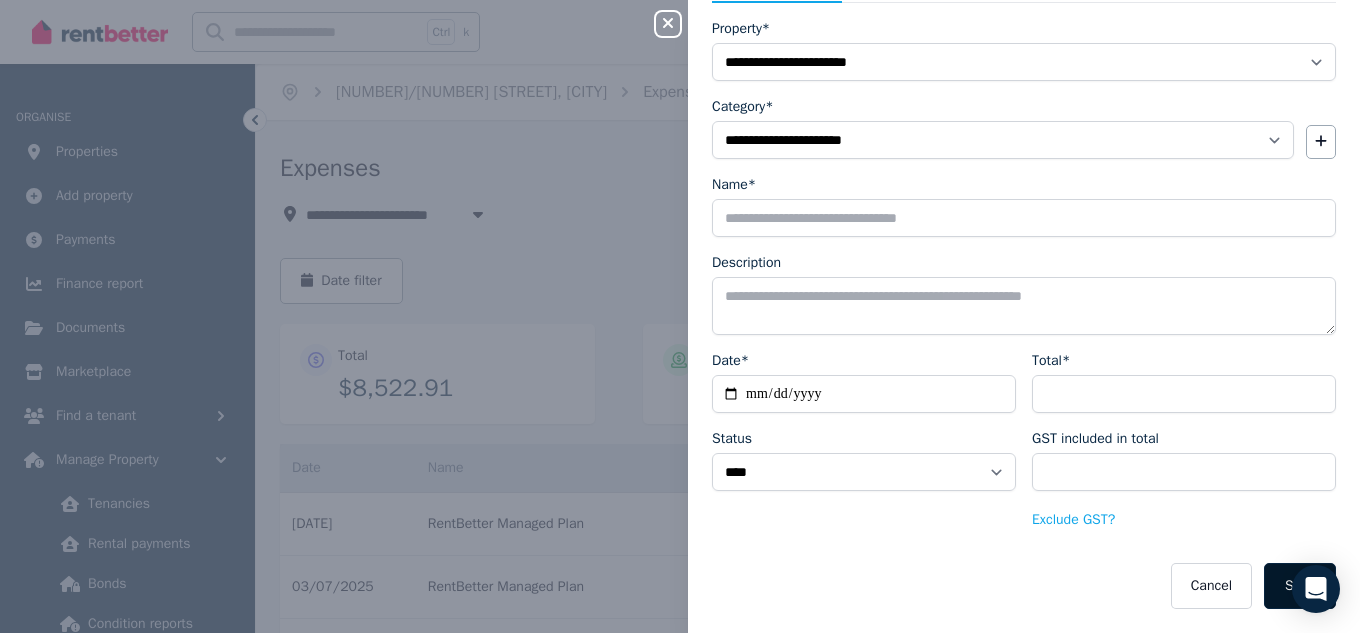 click on "Save" at bounding box center (1300, 586) 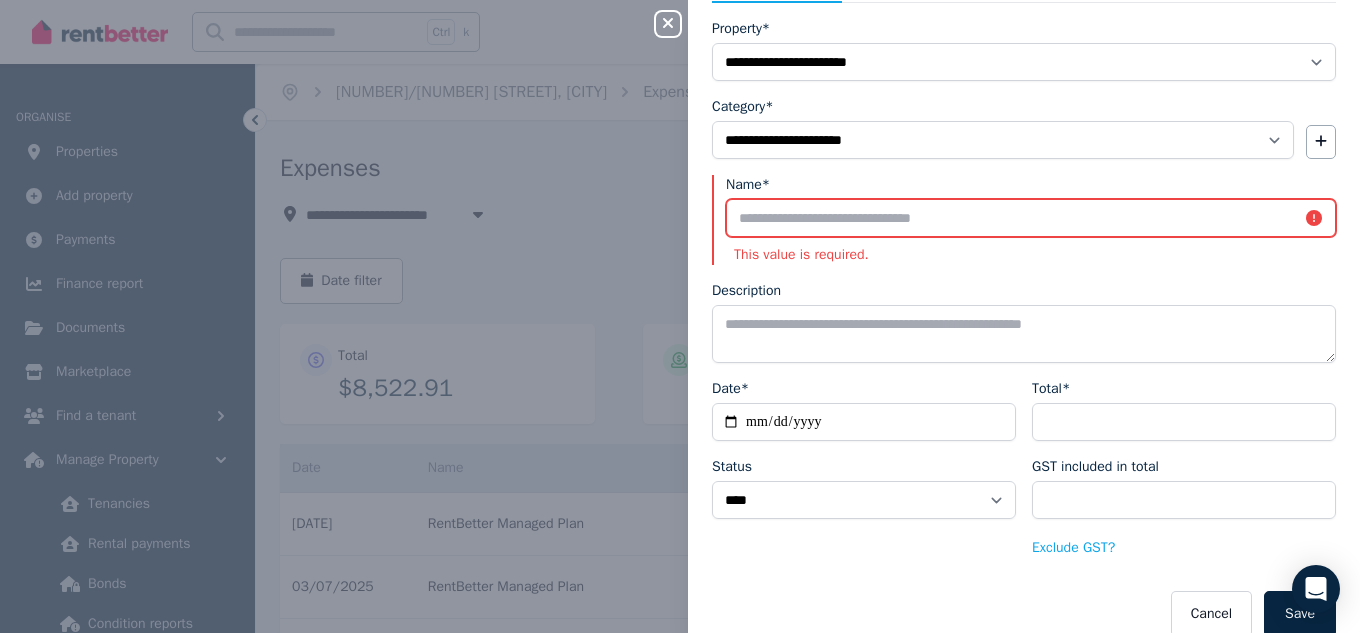 click on "Name*" at bounding box center (1031, 218) 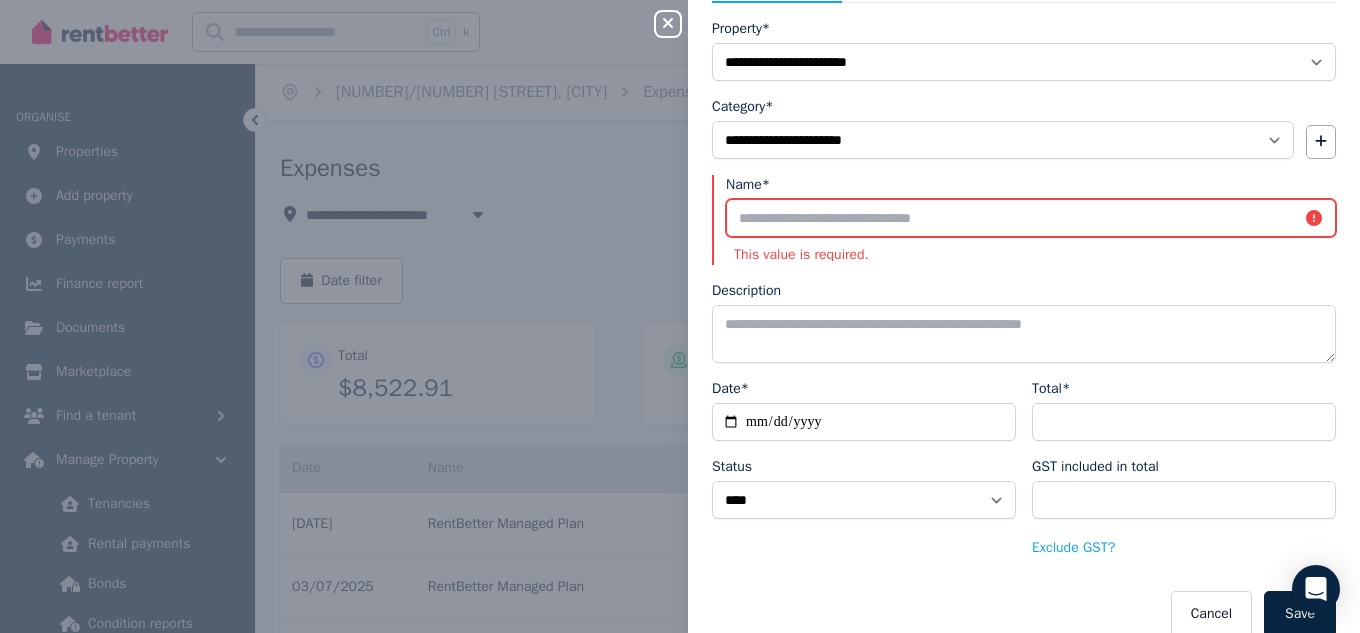 type on "**********" 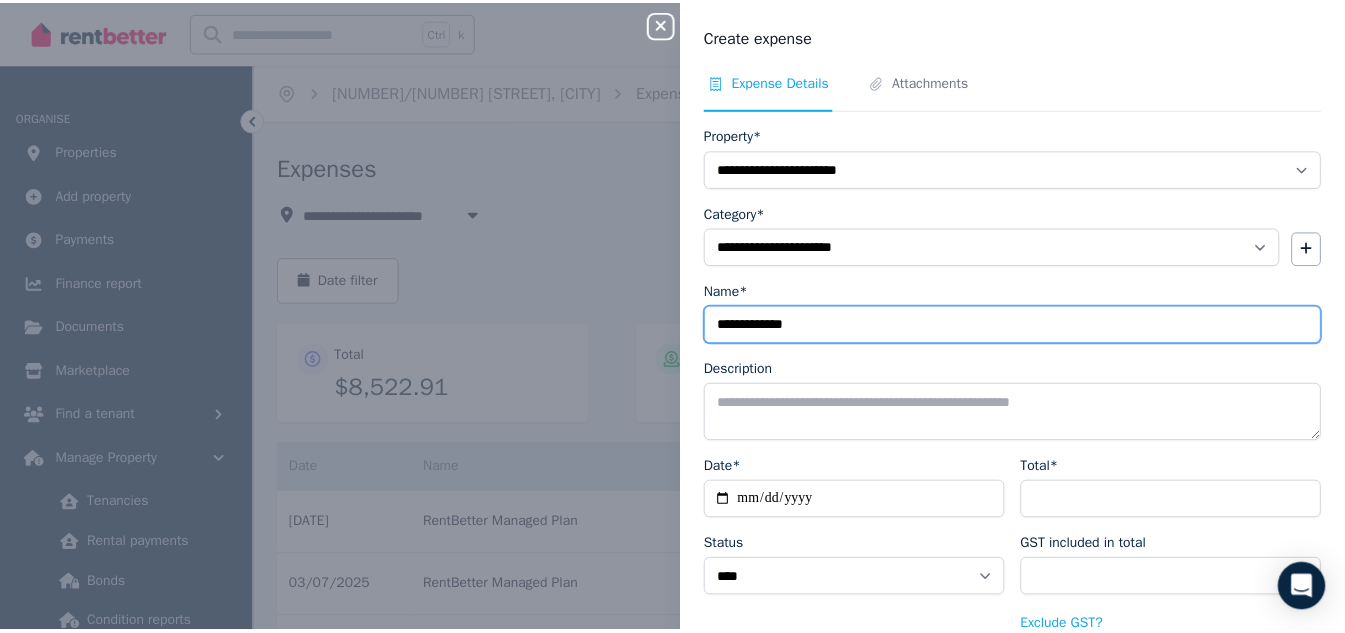 scroll, scrollTop: 107, scrollLeft: 0, axis: vertical 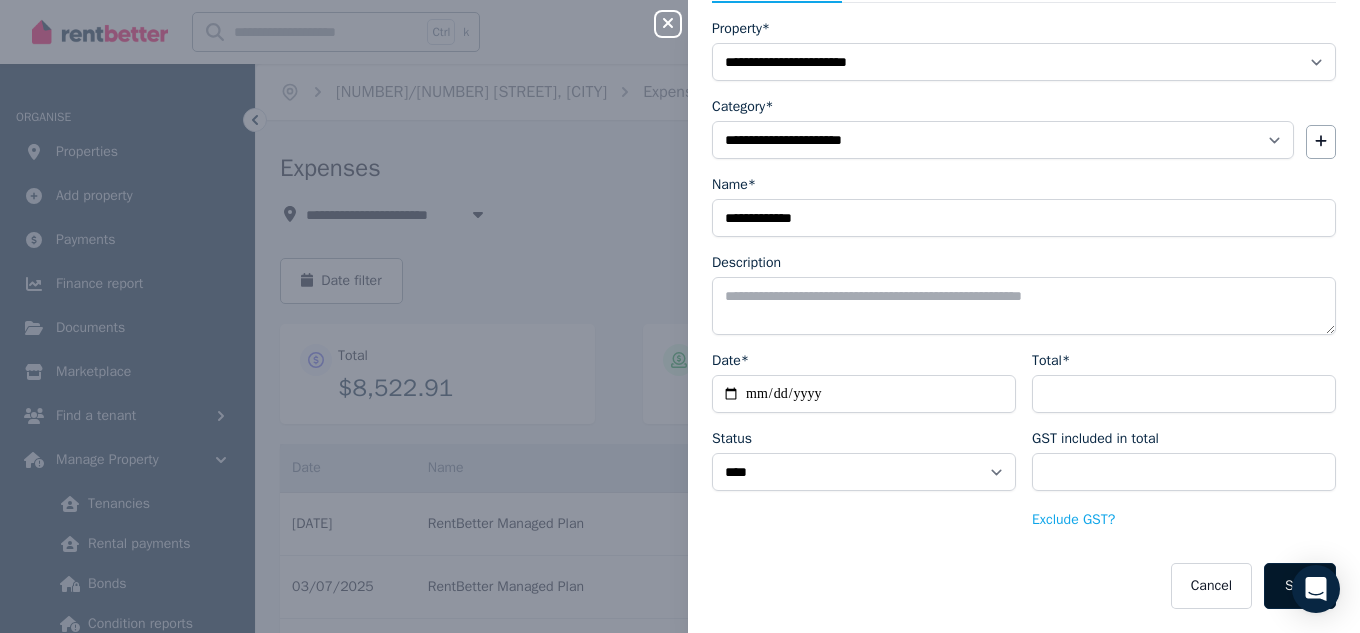 click on "Save" at bounding box center (1300, 586) 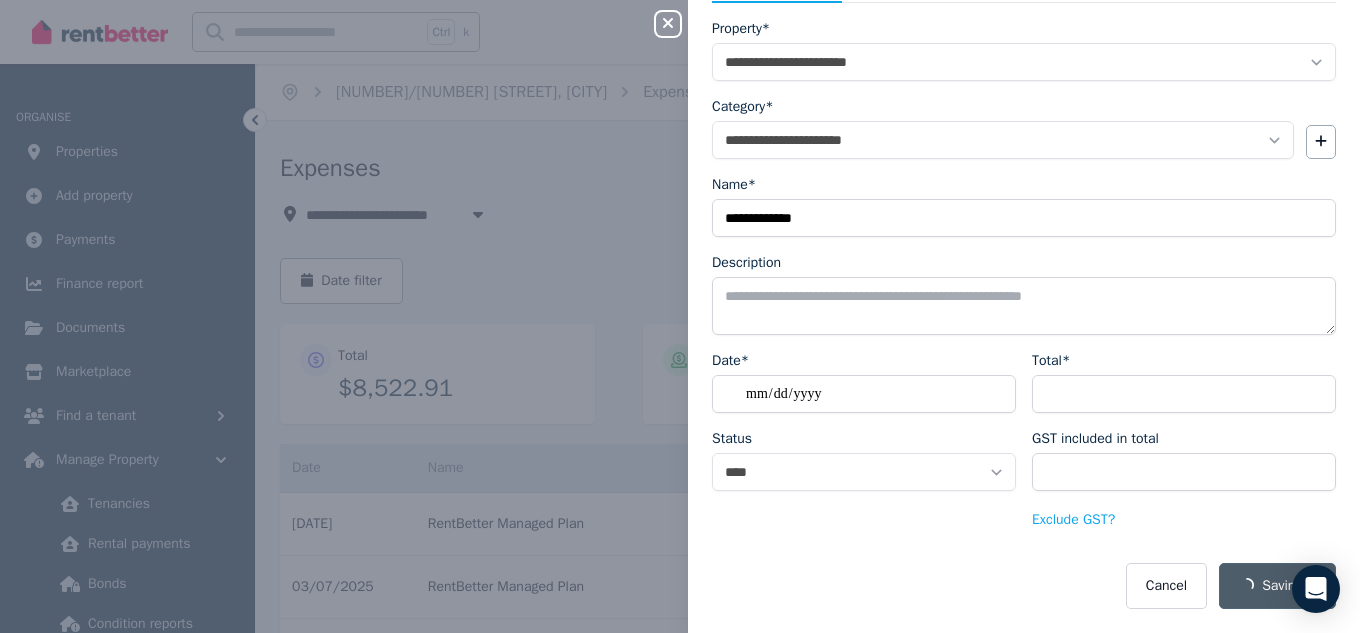 select on "**********" 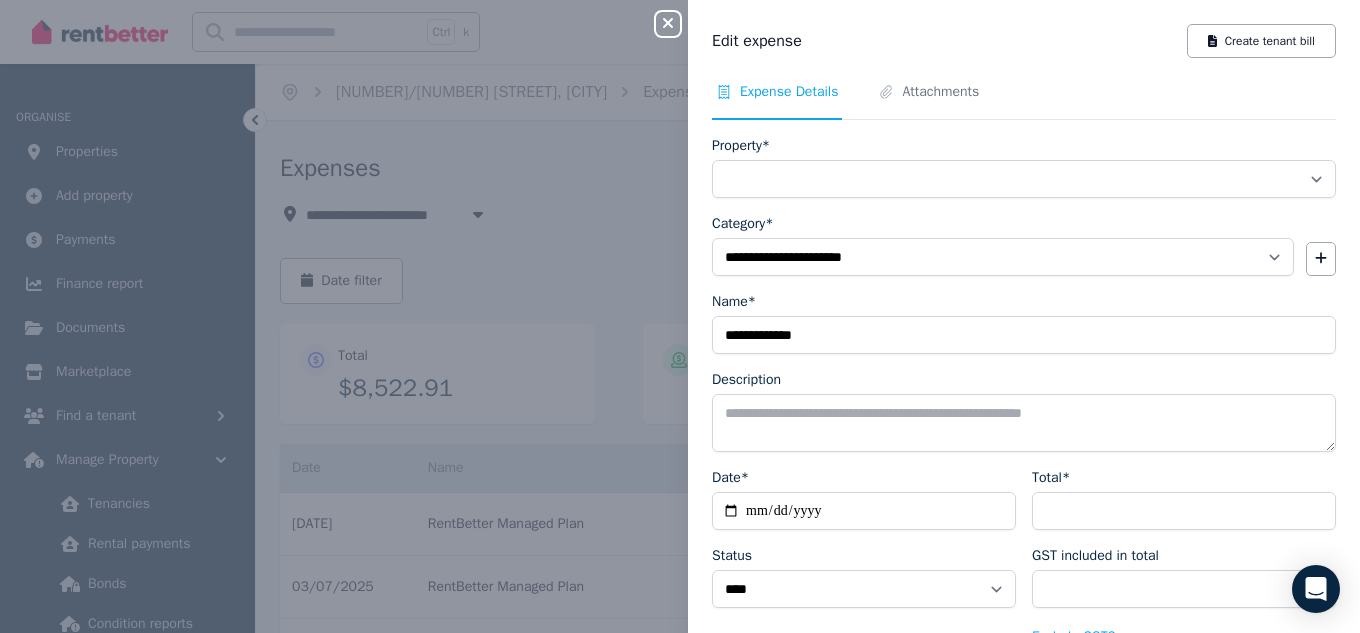 select on "**********" 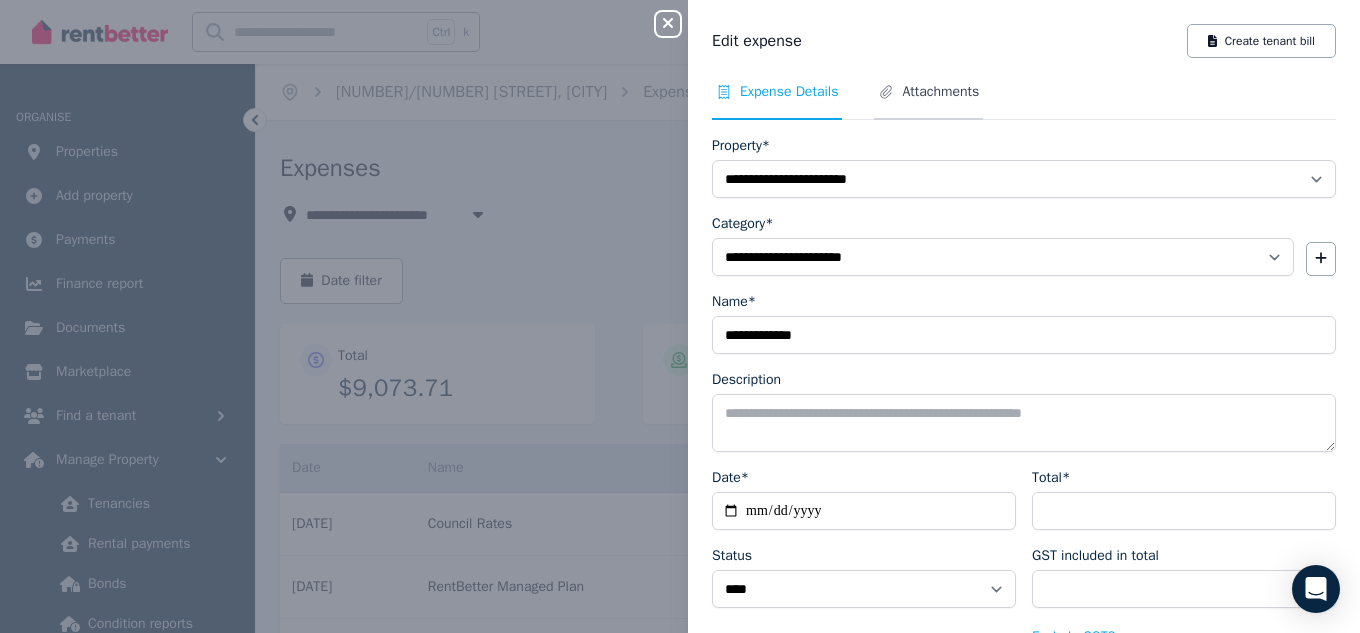 click on "Attachments" at bounding box center (940, 92) 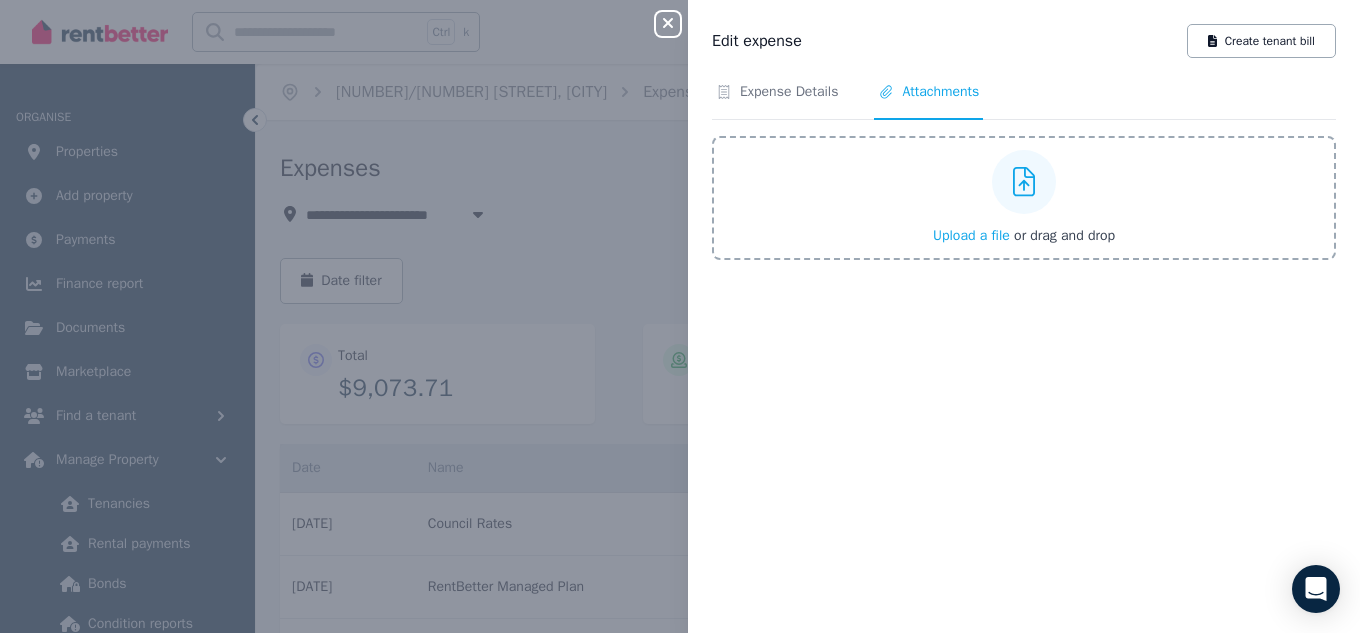click on "Upload a file" at bounding box center [971, 235] 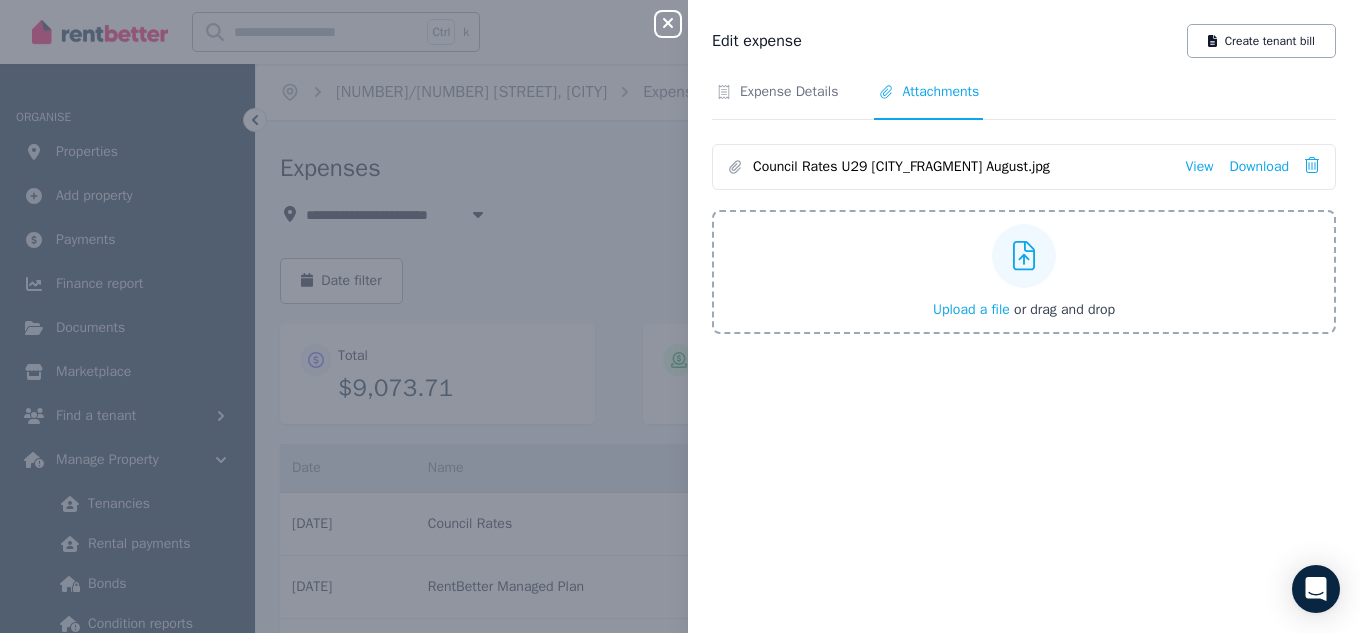 click on "Upload a file" at bounding box center (971, 309) 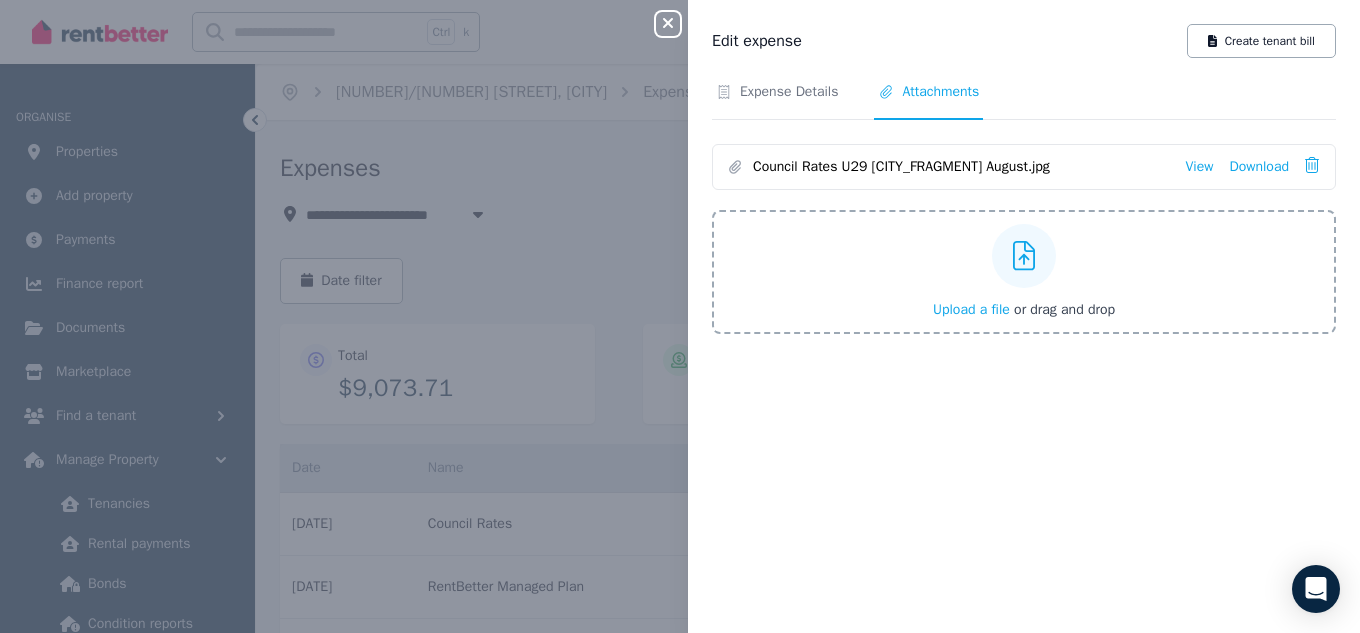 click on "Upload a file" at bounding box center (971, 309) 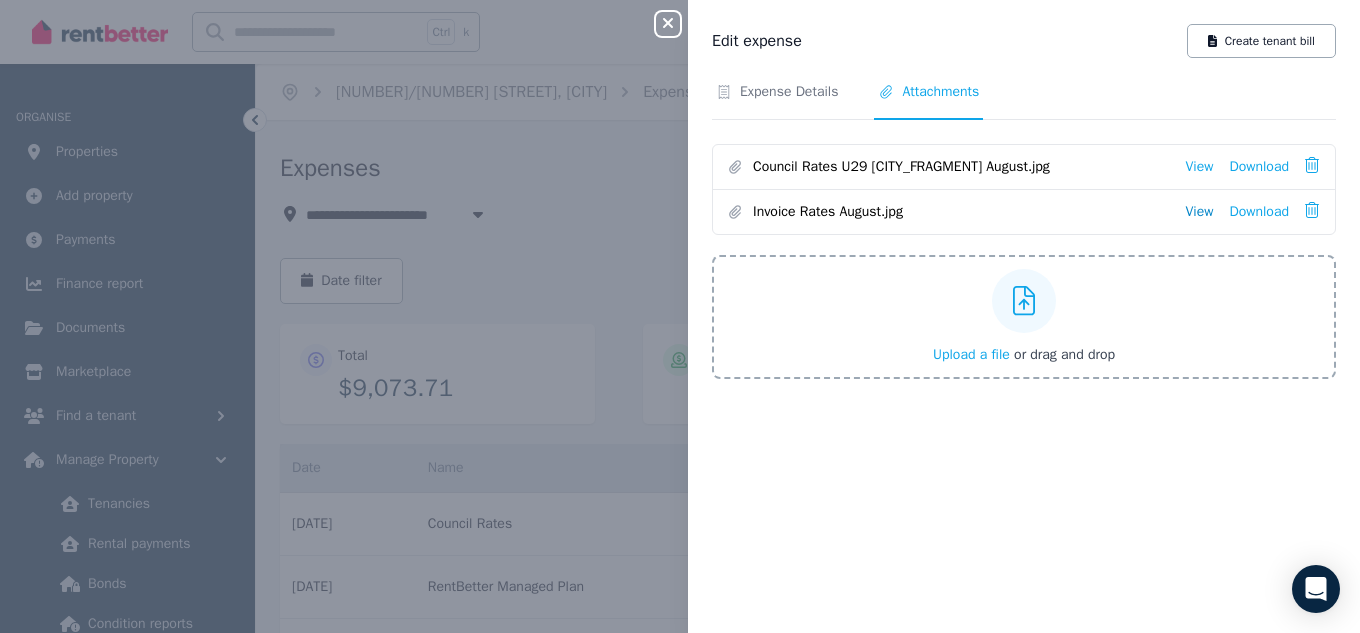click on "View" at bounding box center [1199, 212] 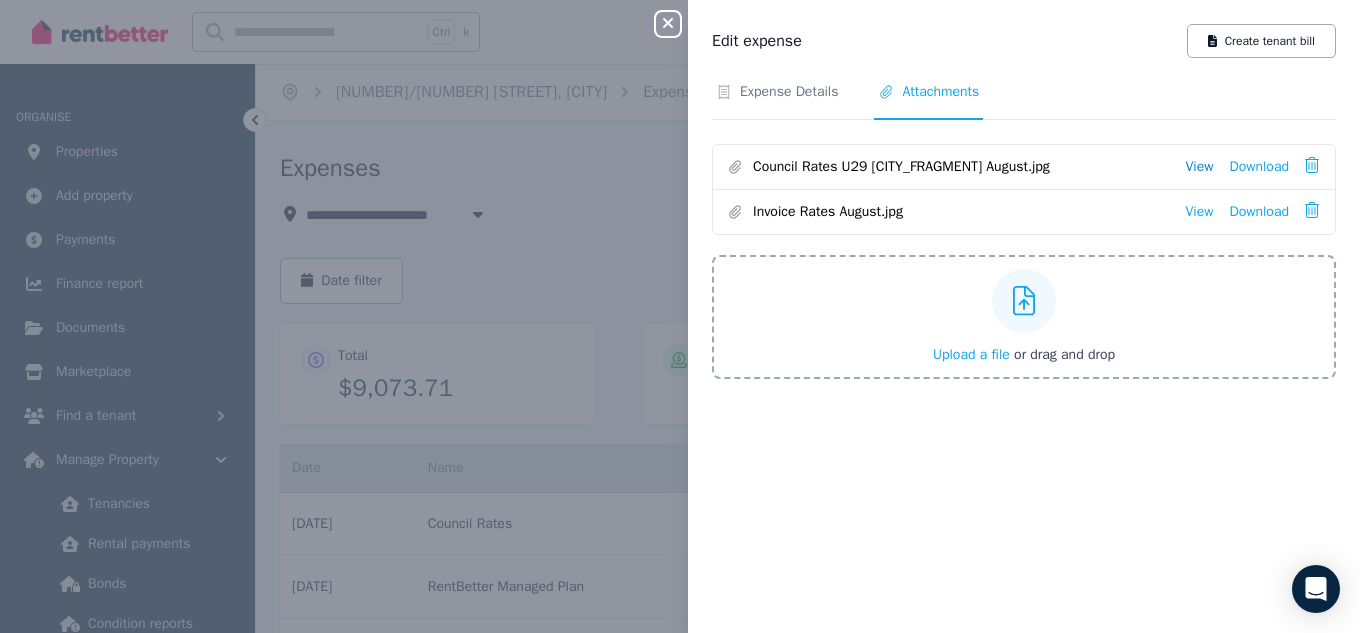 click on "View" at bounding box center [1199, 167] 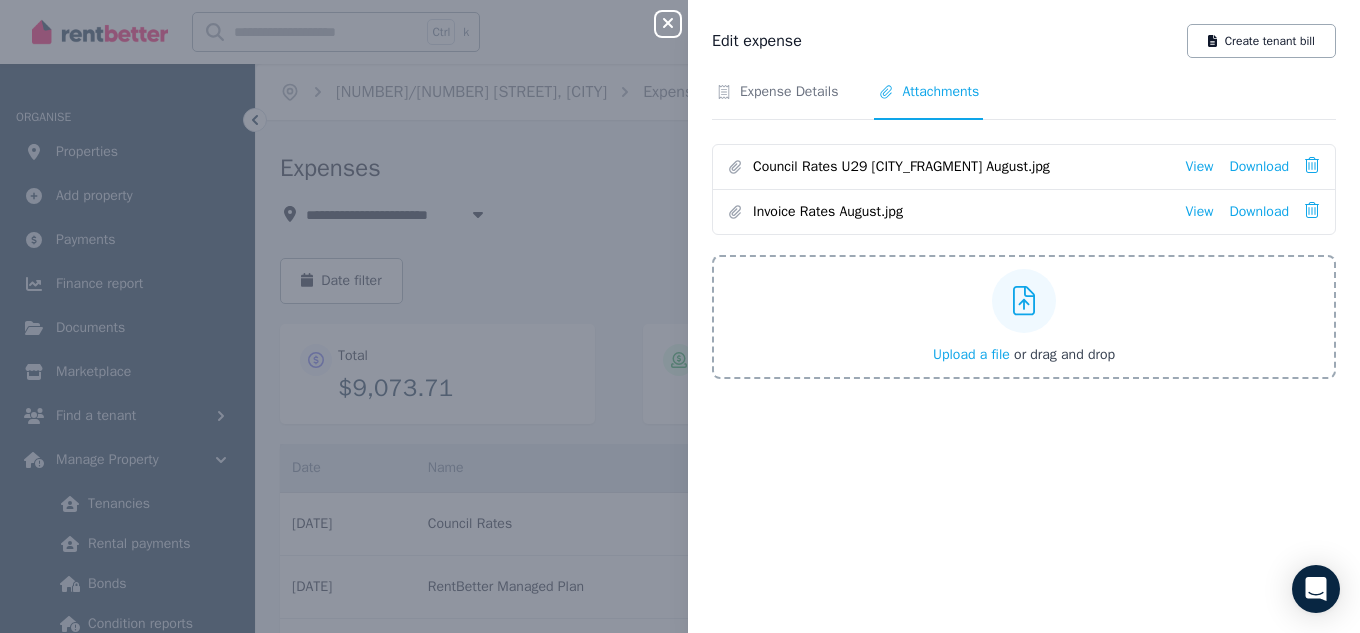 click 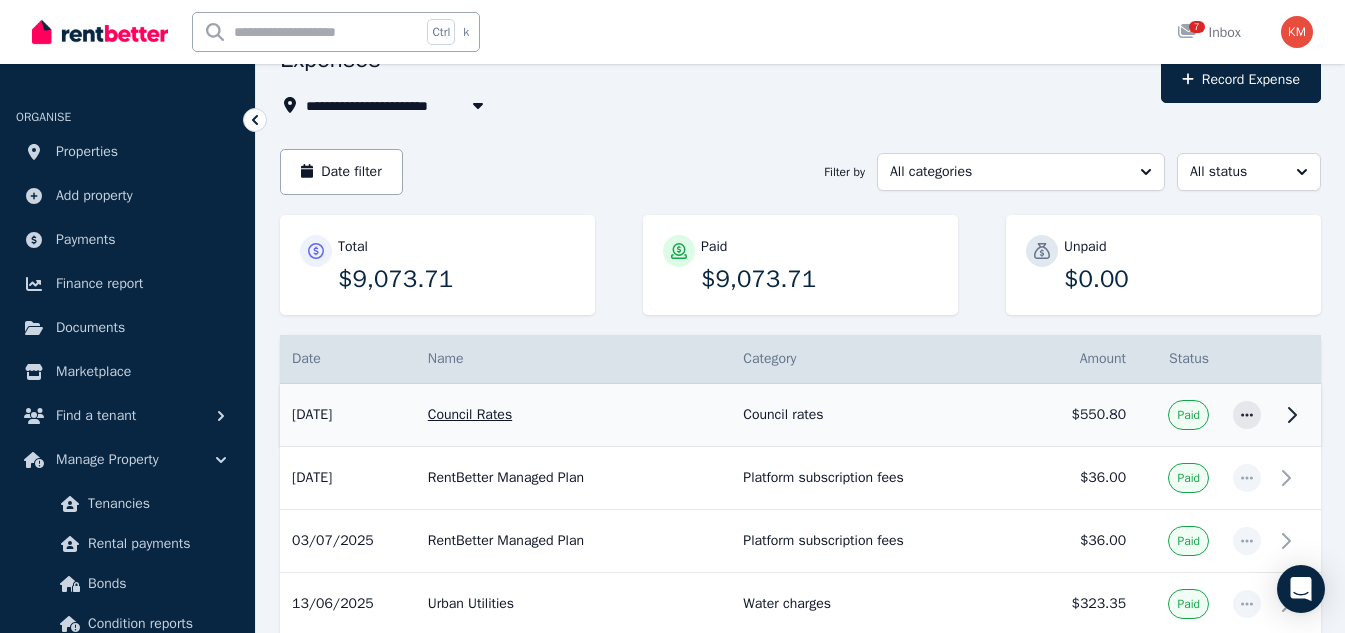 scroll, scrollTop: 110, scrollLeft: 0, axis: vertical 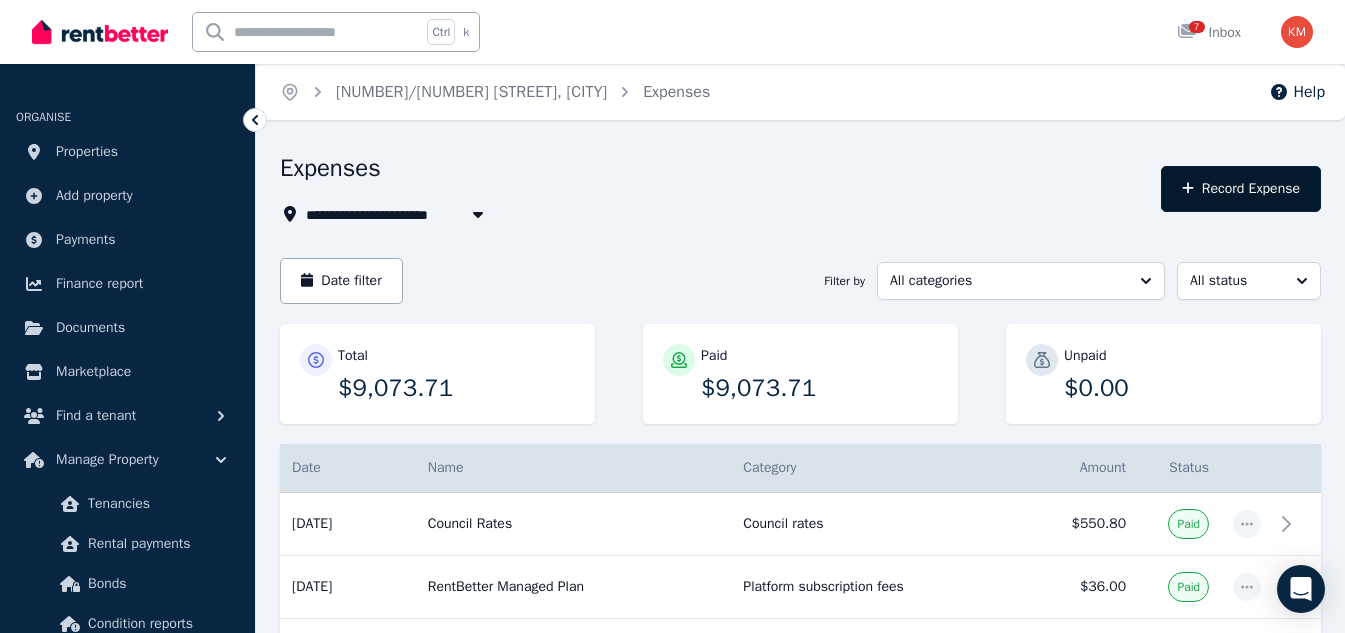 click on "Record Expense" at bounding box center [1241, 189] 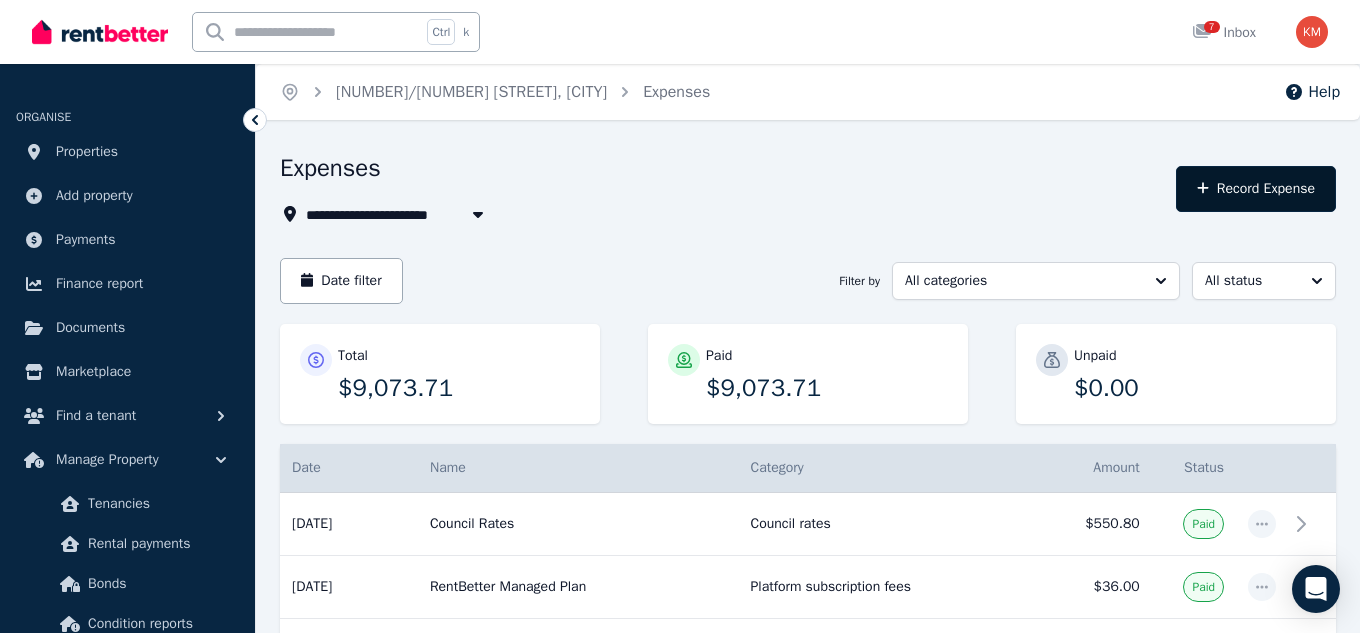 select on "**********" 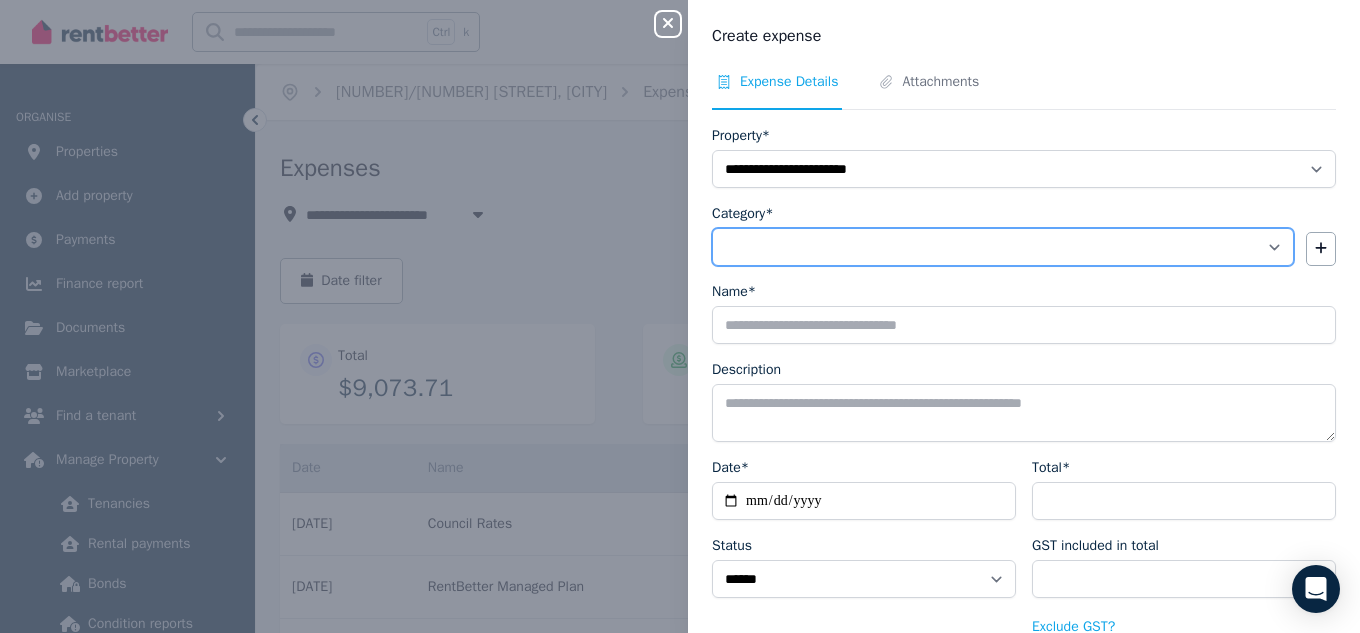 click on "**********" at bounding box center (1003, 247) 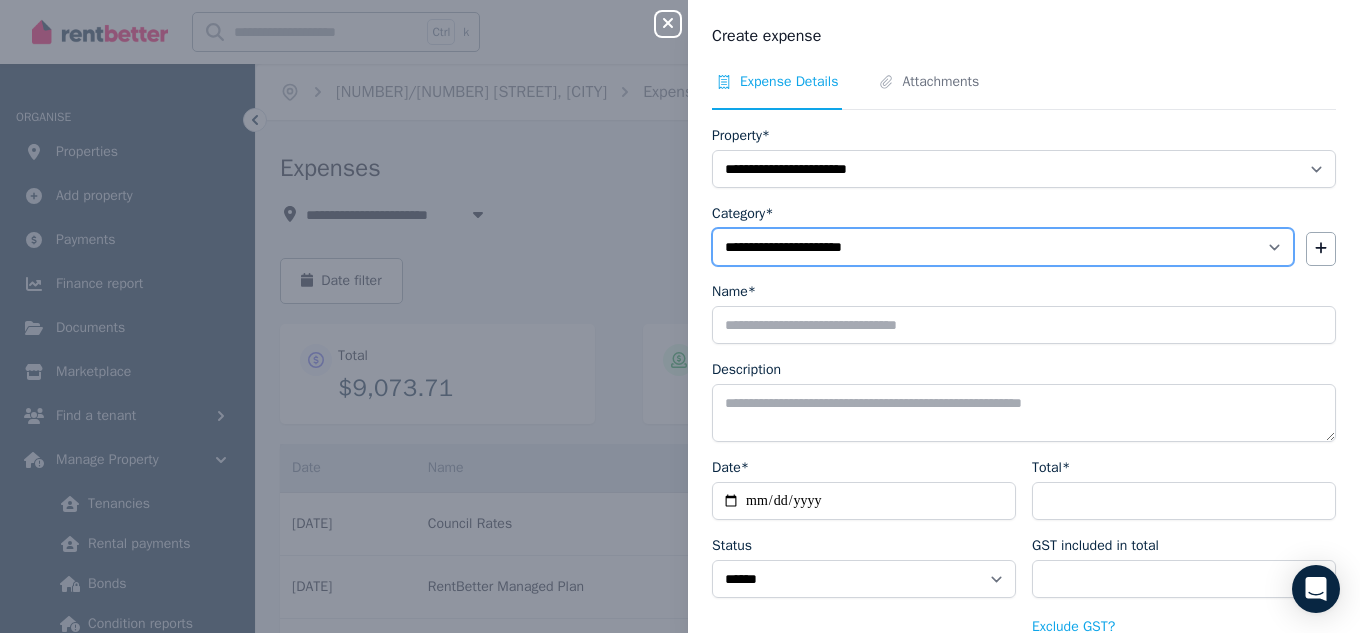 click on "**********" at bounding box center (1003, 247) 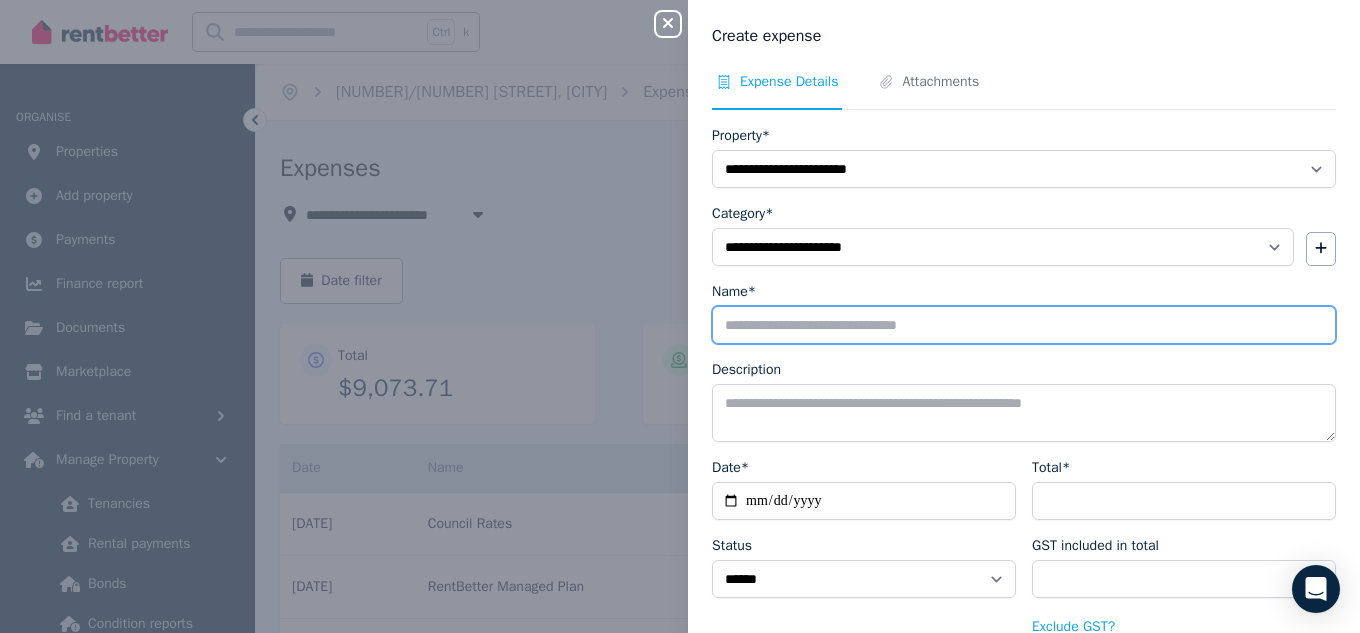 click on "Name*" at bounding box center (1024, 325) 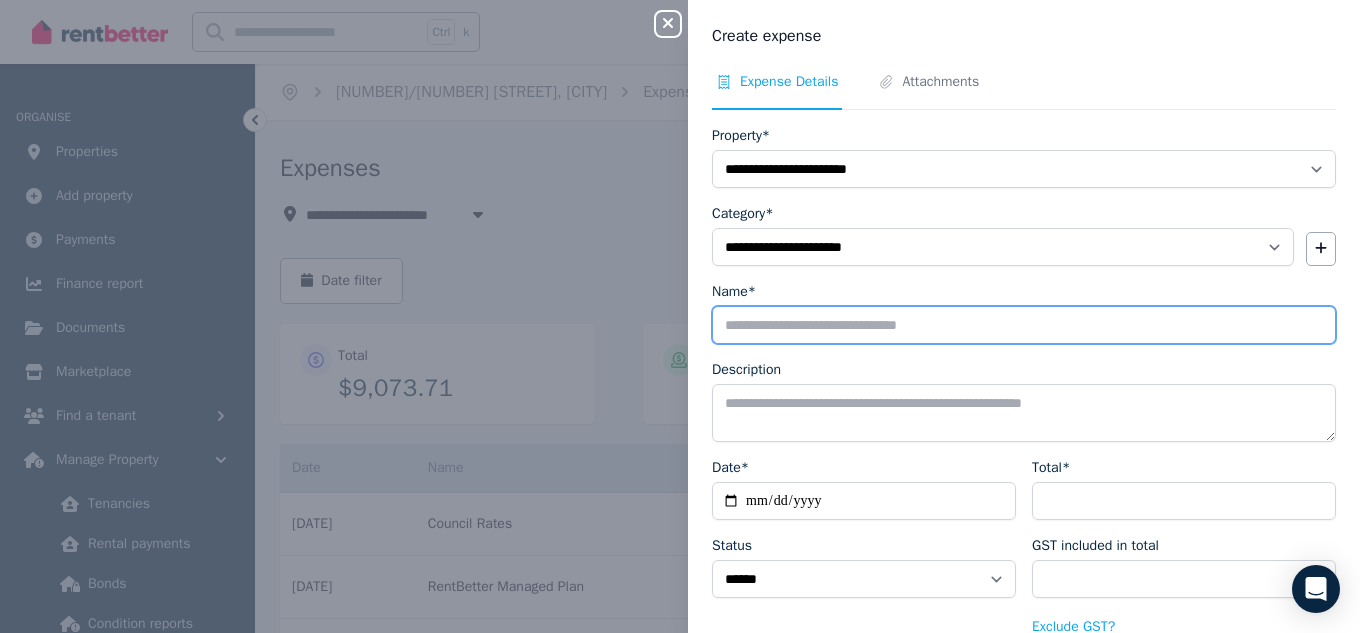 type on "**********" 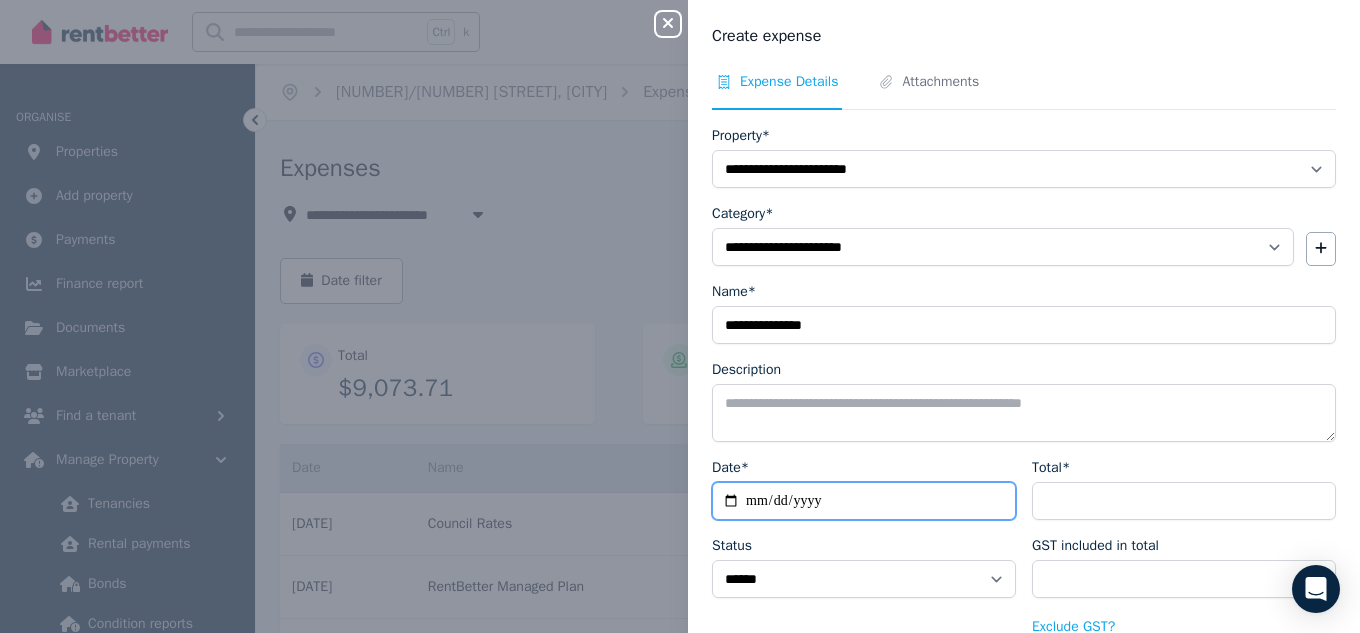 click on "Date*" at bounding box center [864, 501] 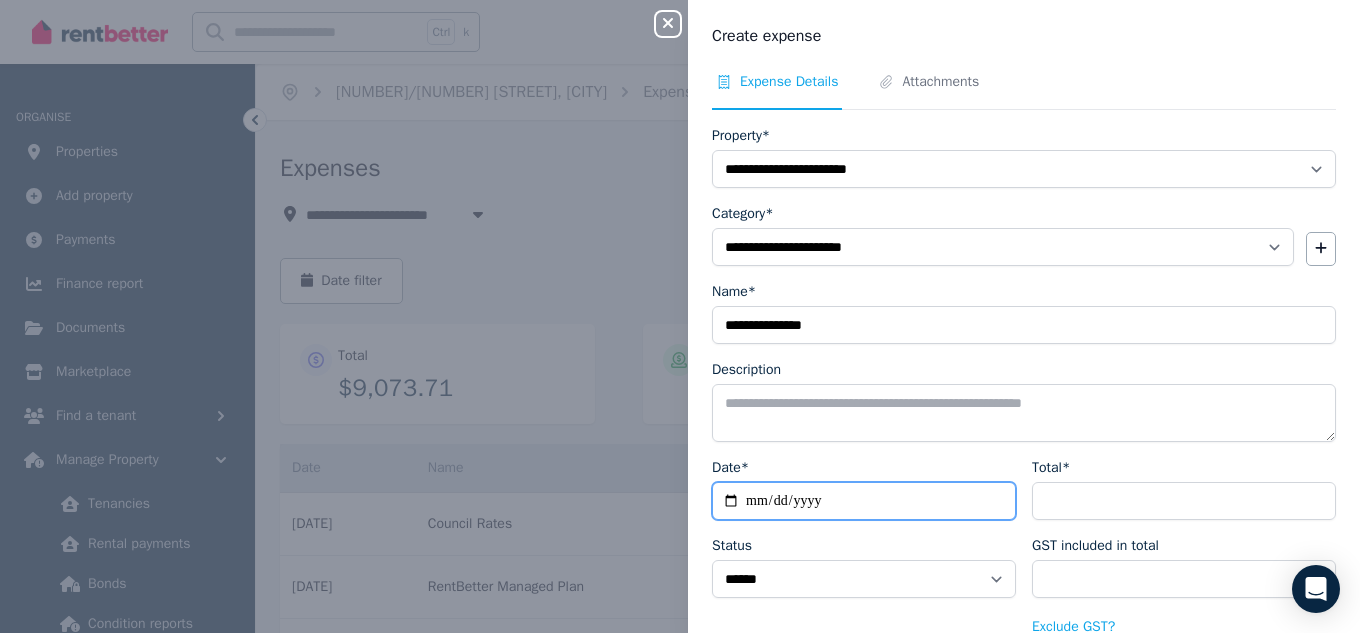 click on "Date*" at bounding box center (864, 501) 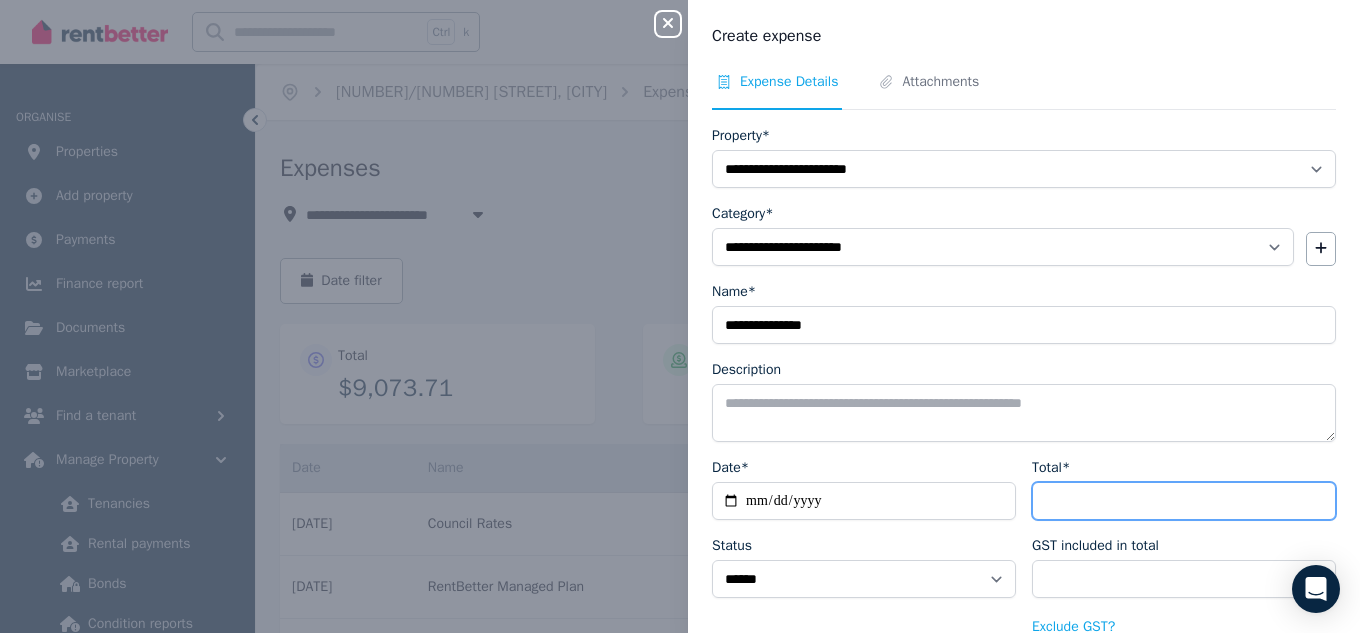 click on "Total*" at bounding box center (1184, 501) 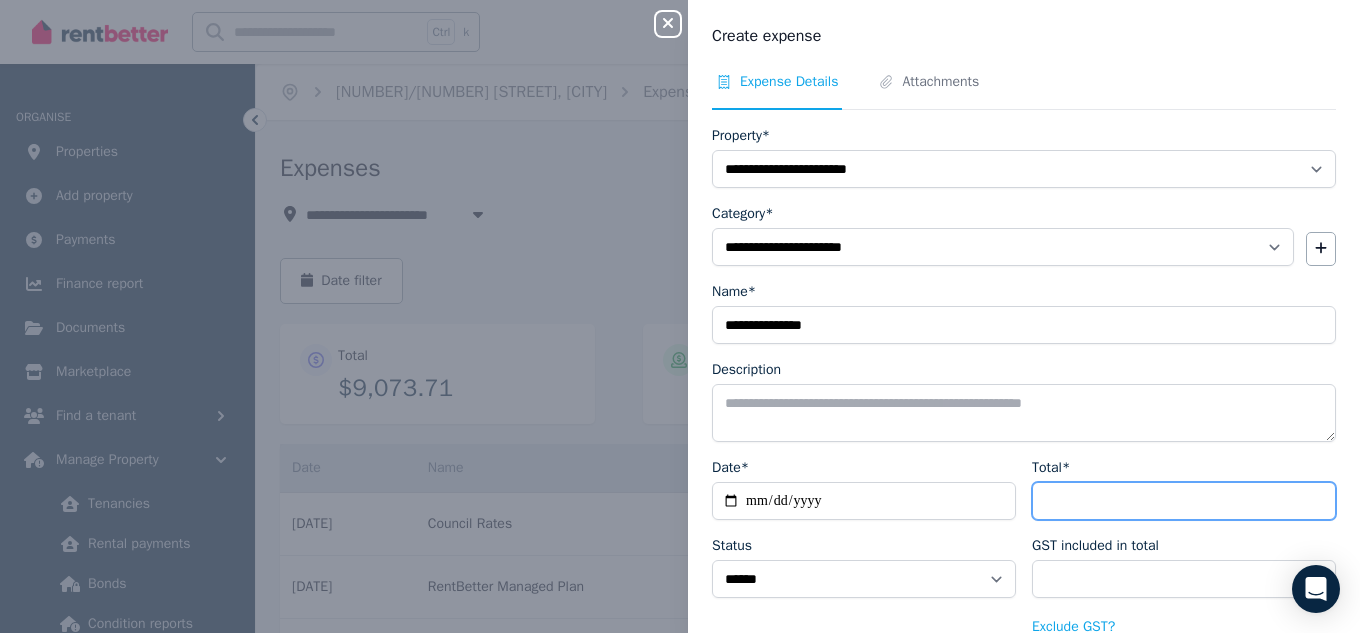 type on "*" 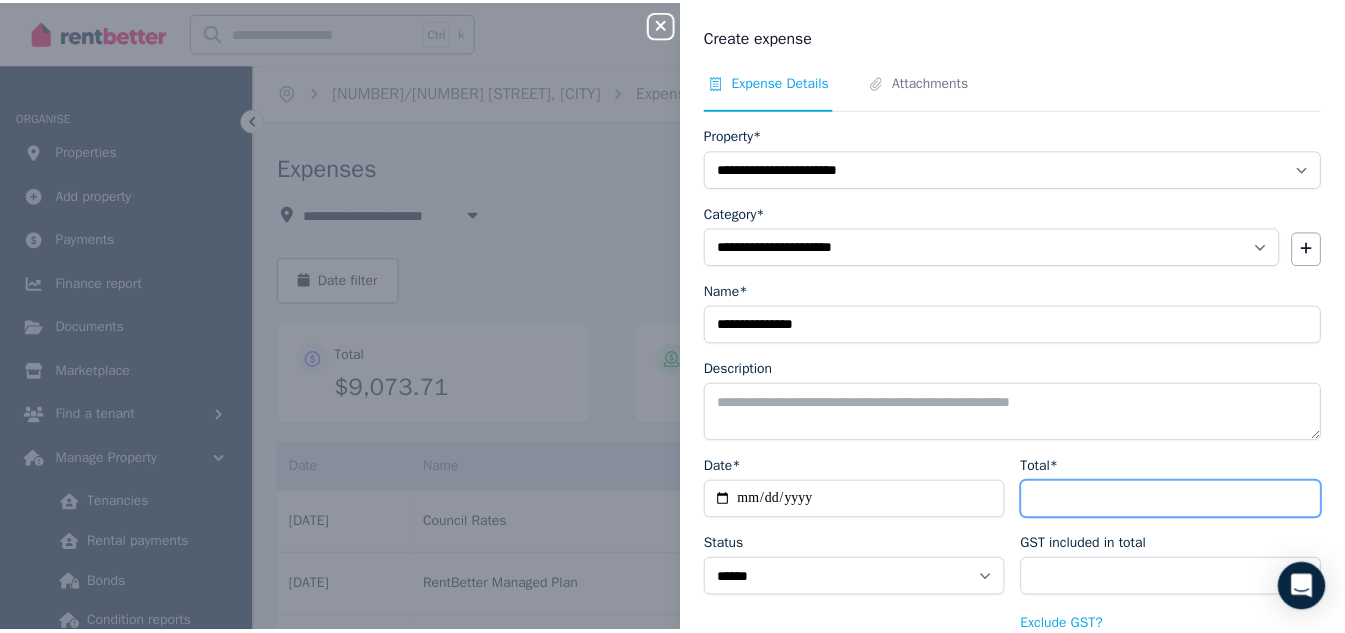 scroll, scrollTop: 107, scrollLeft: 0, axis: vertical 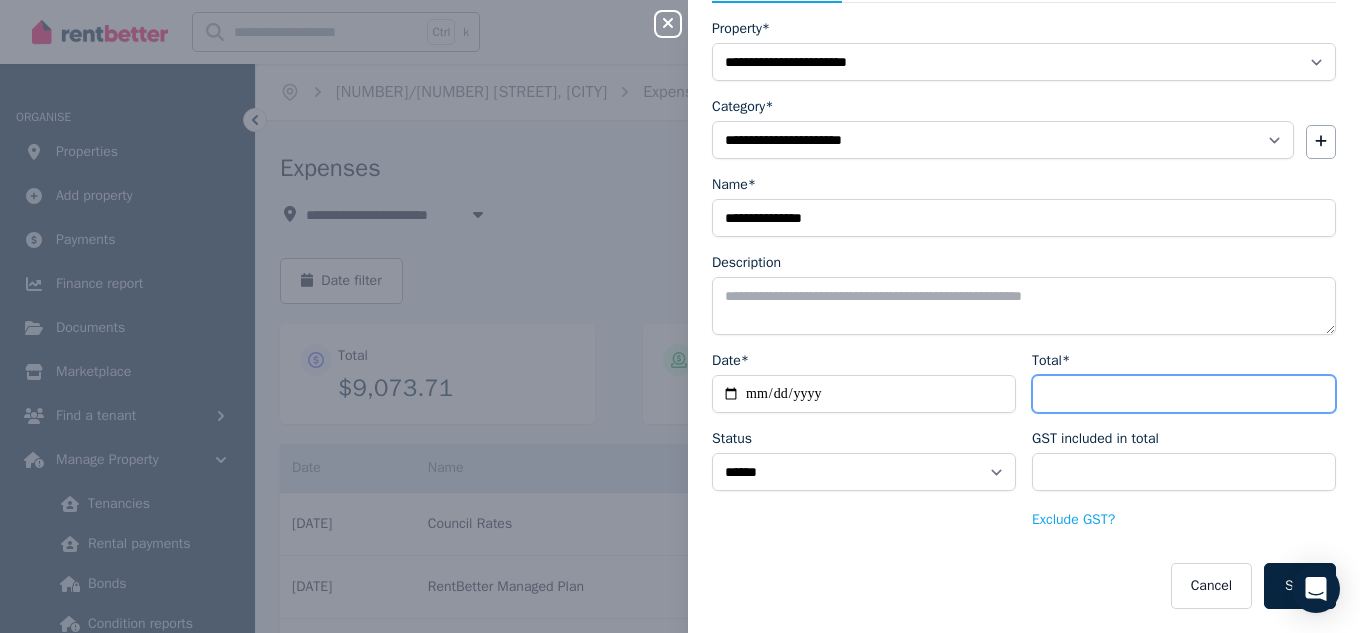 type on "**" 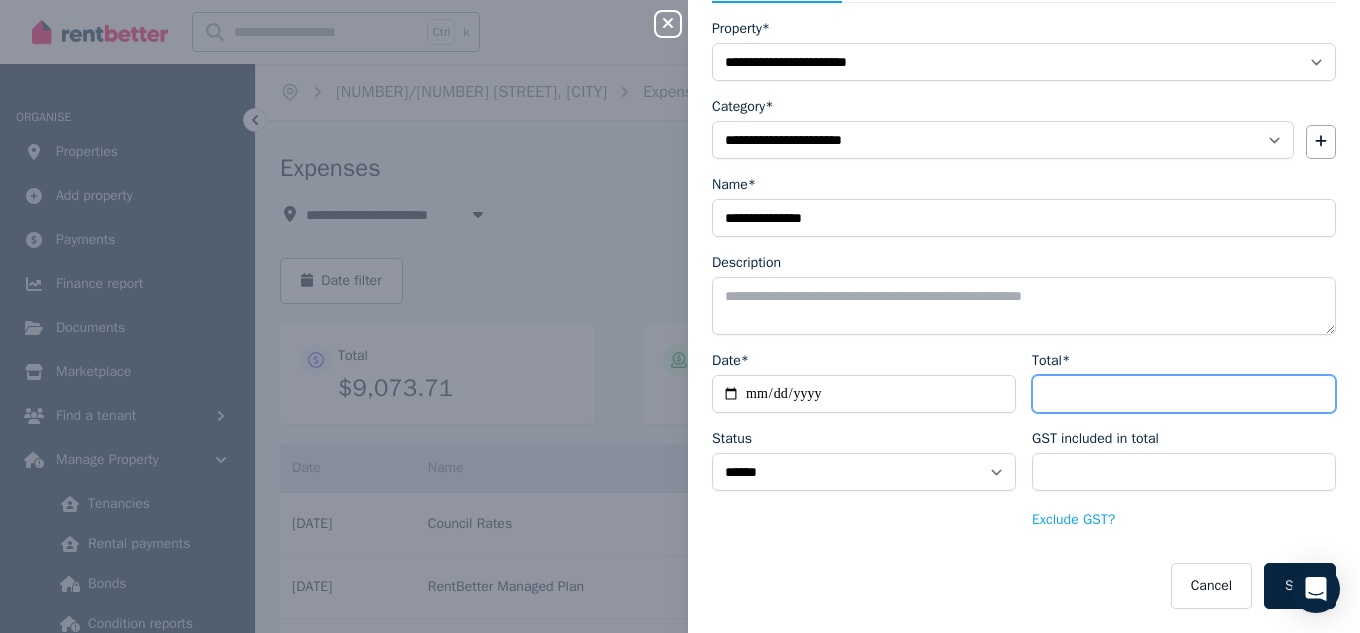 type on "****" 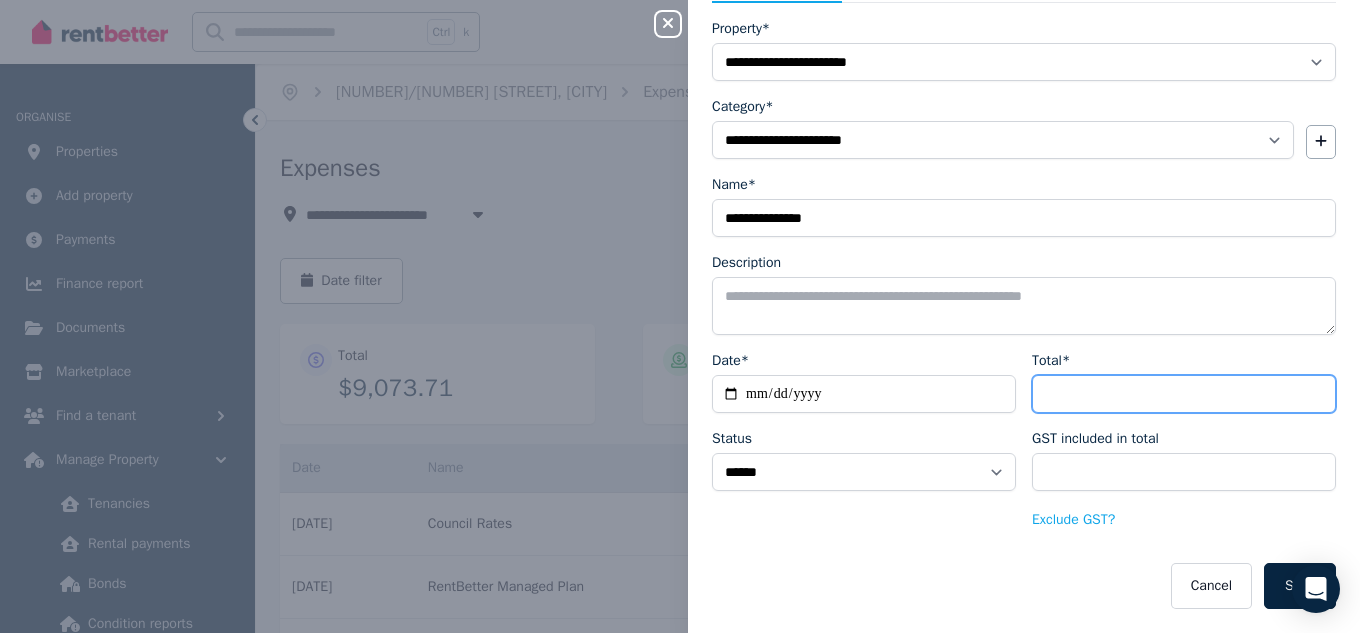 type on "***" 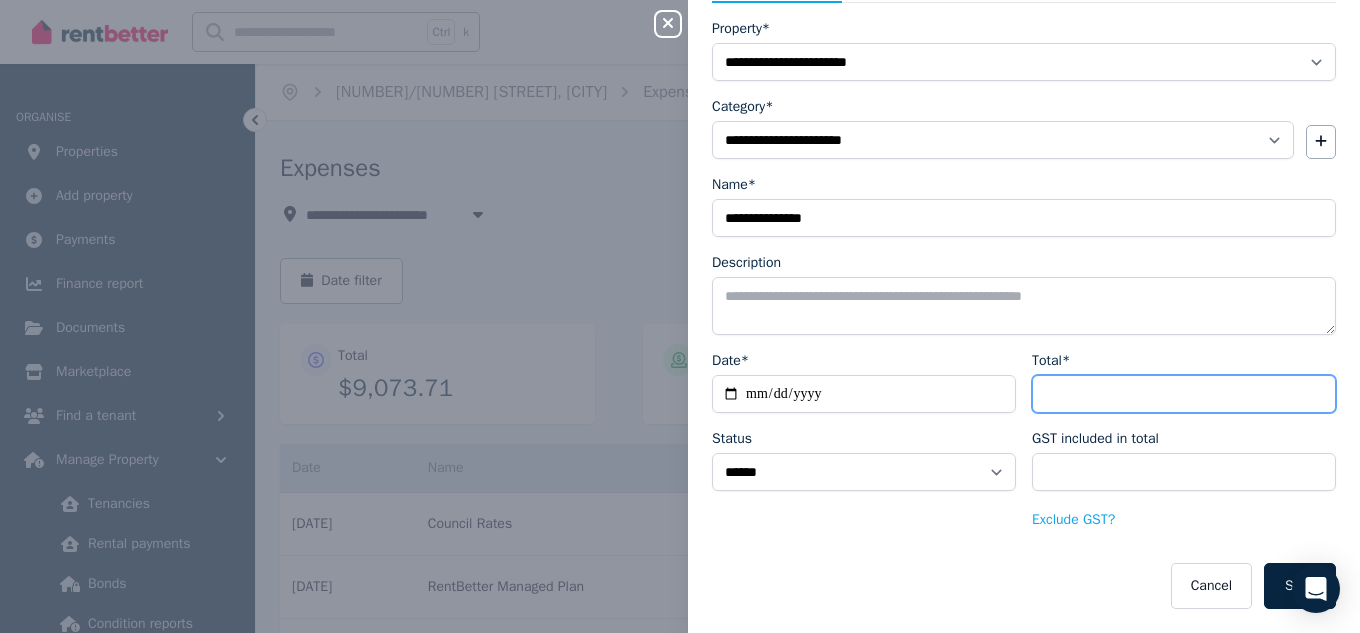 type on "****" 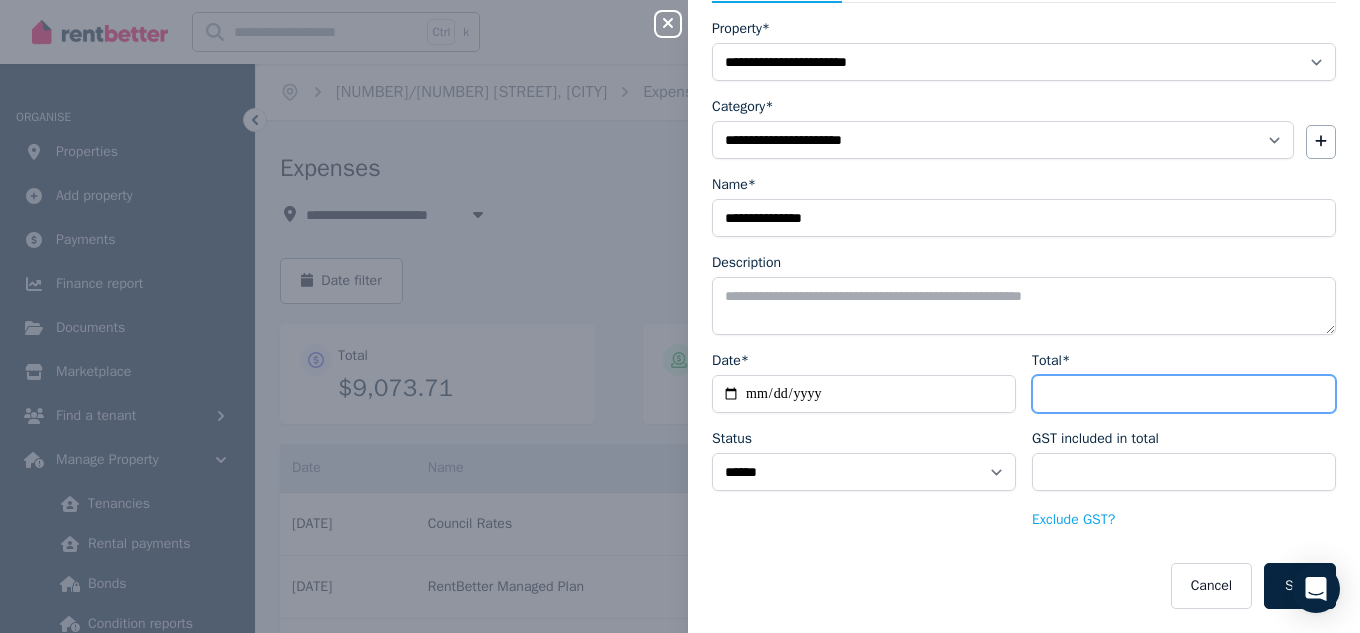 type on "******" 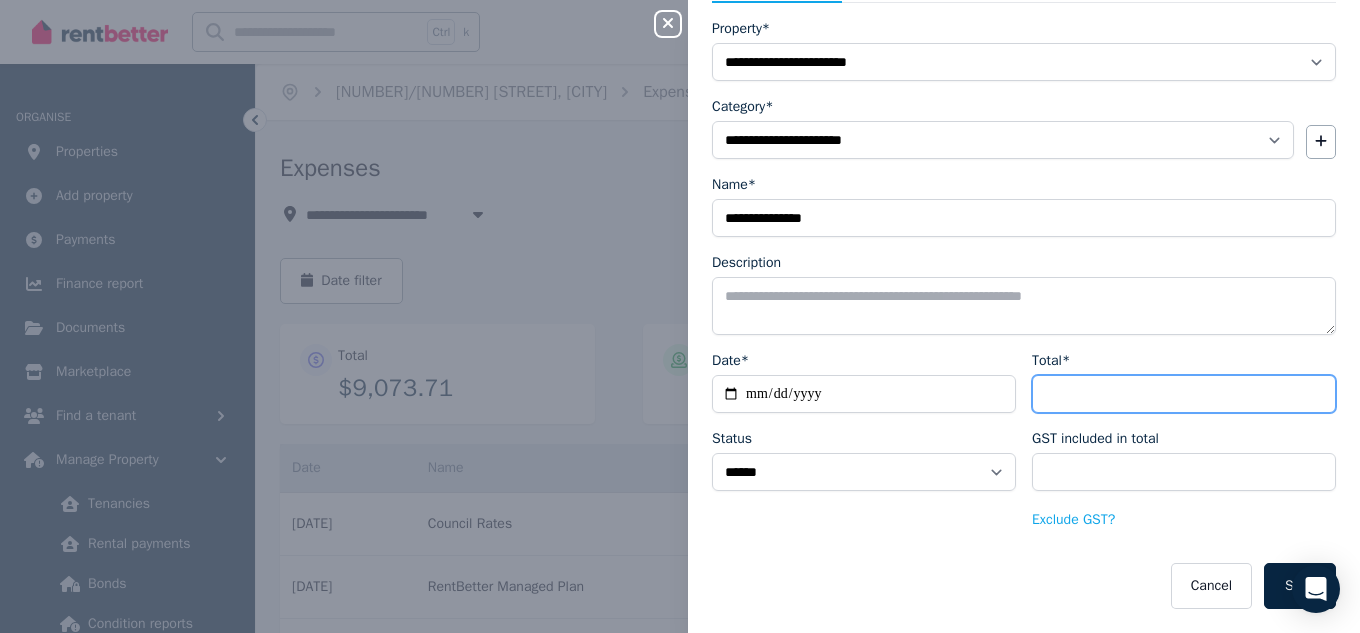 type on "******" 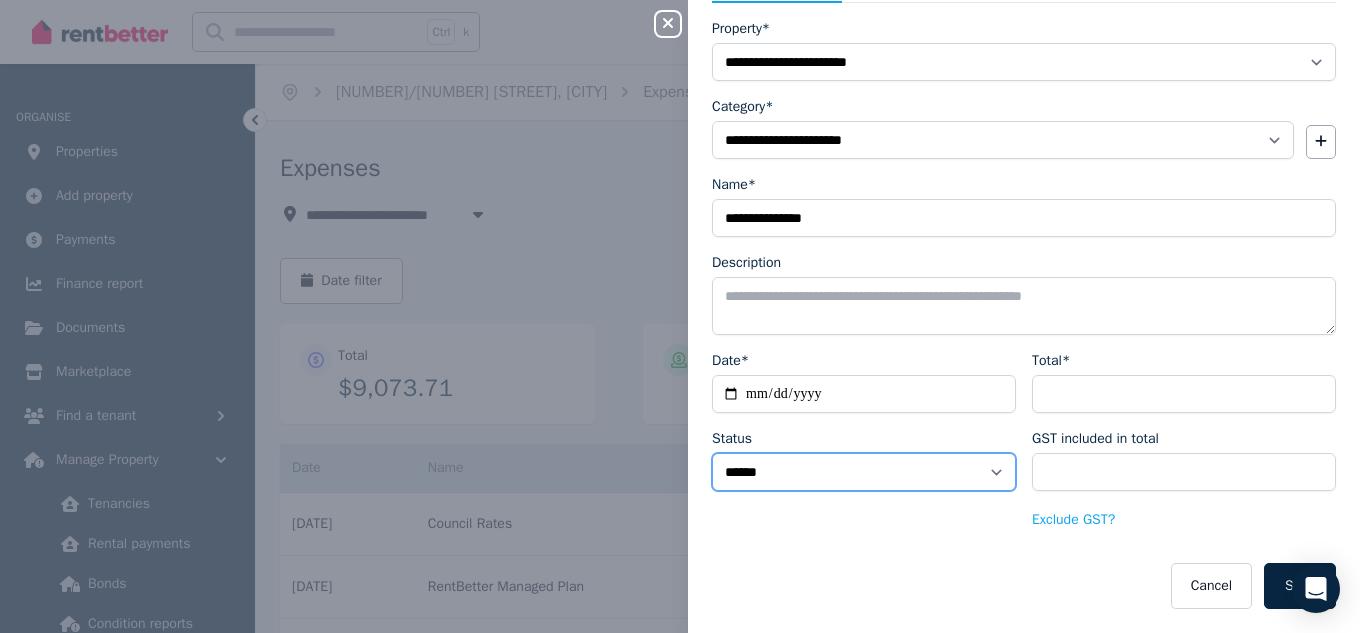 click on "****** ****" at bounding box center (864, 472) 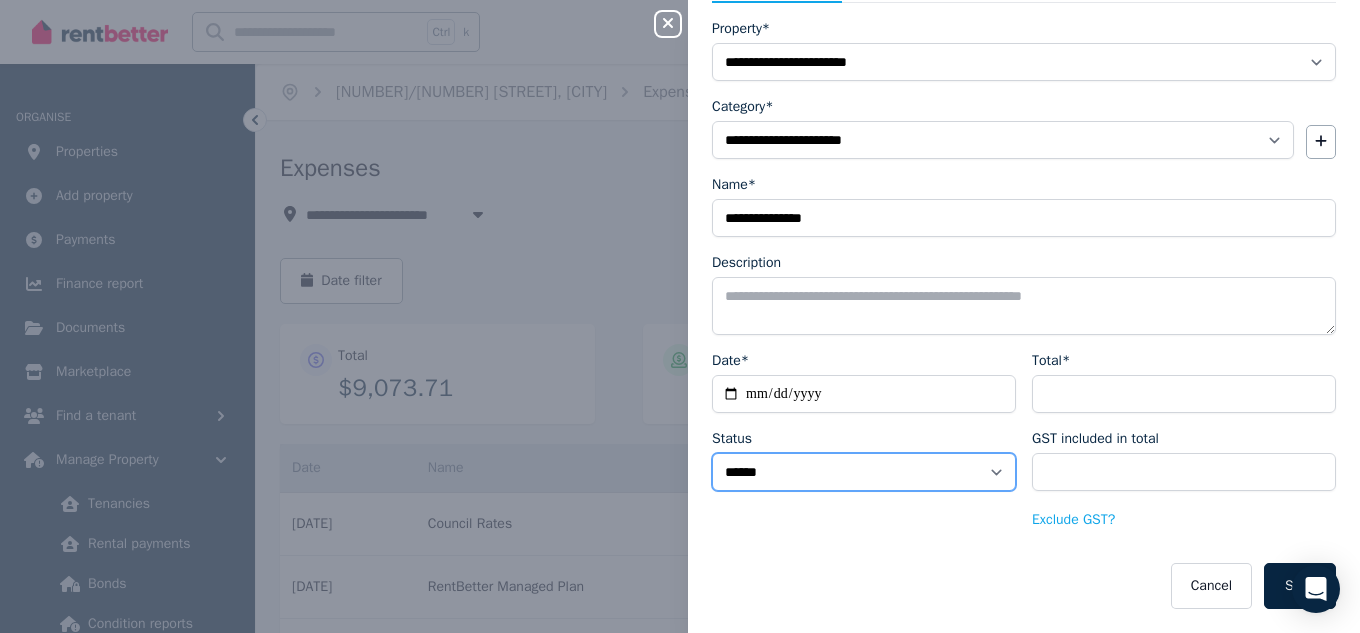 select on "**********" 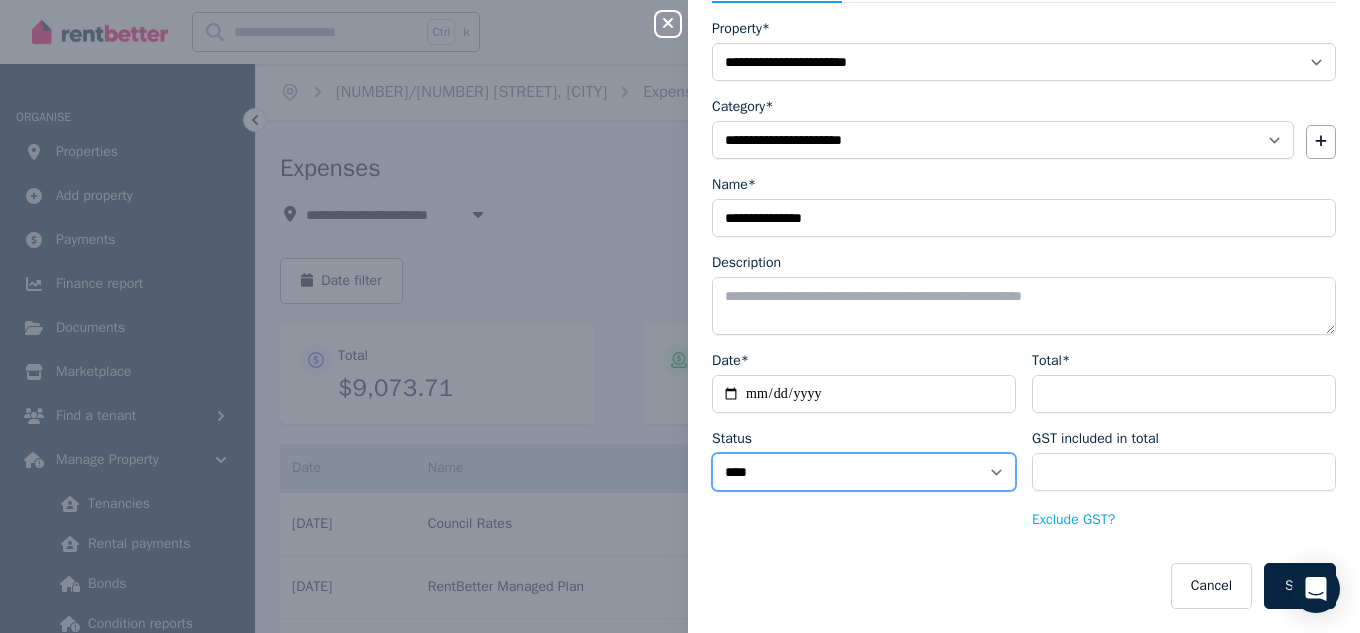click on "****** ****" at bounding box center (864, 472) 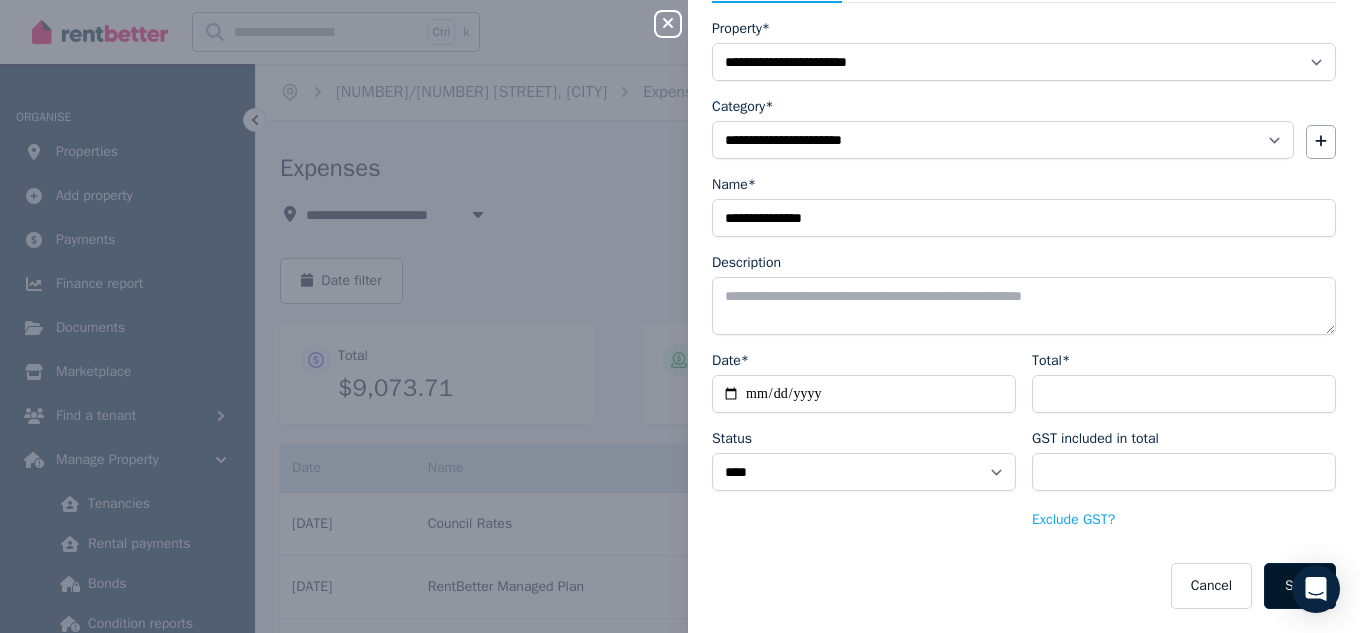click on "Save" at bounding box center [1300, 586] 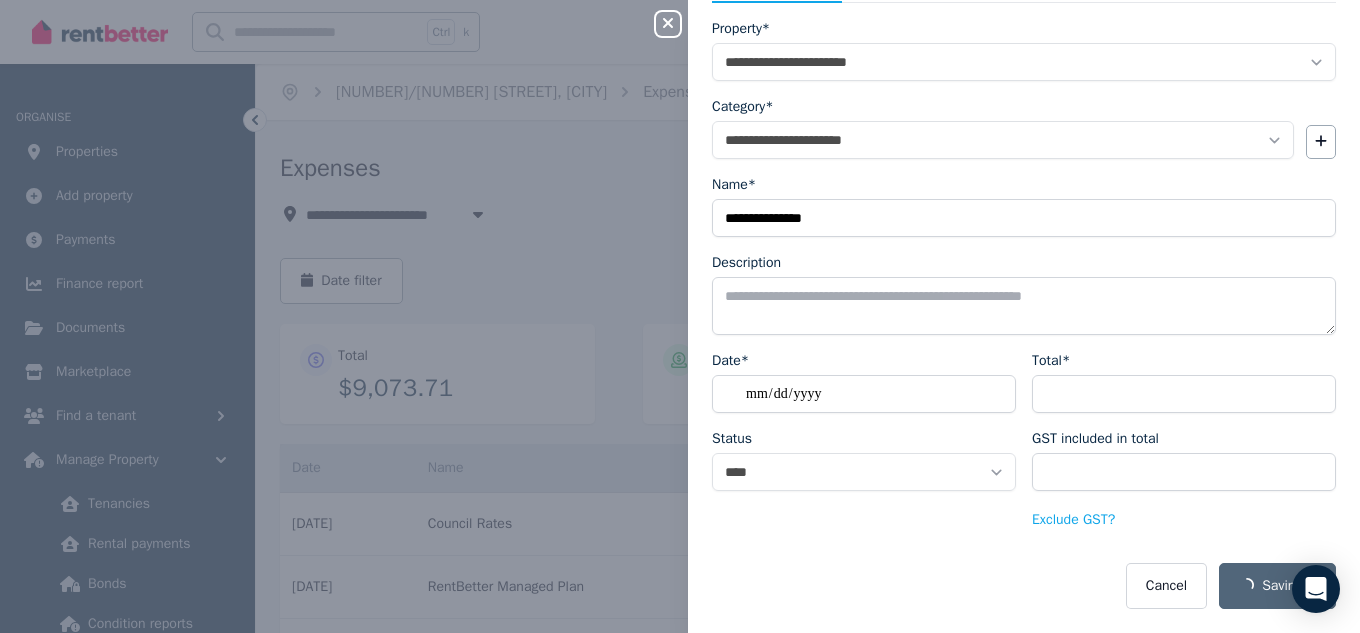 select on "**********" 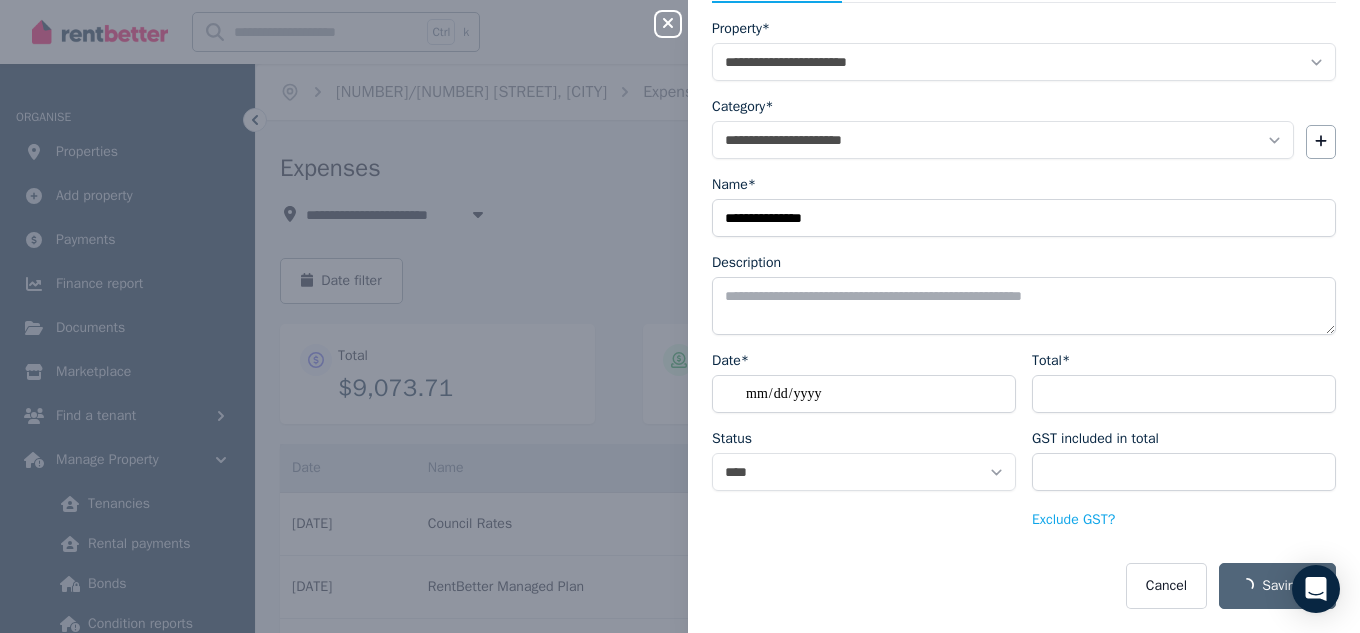select on "**********" 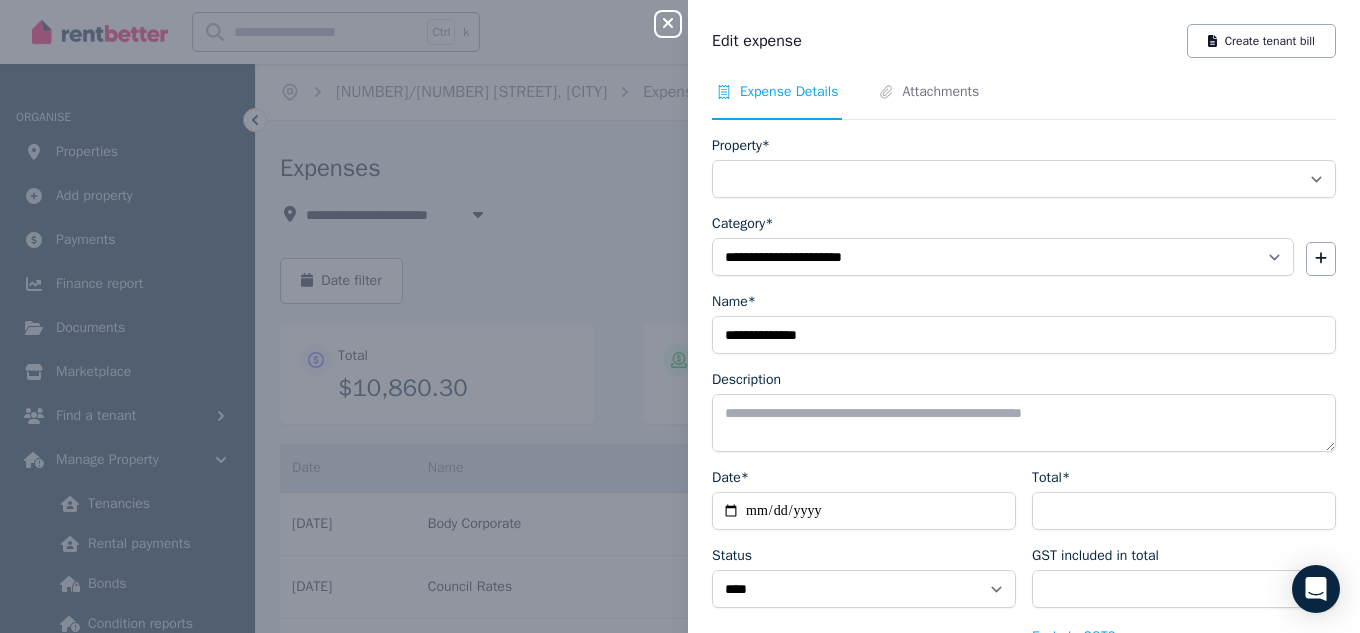 select on "**********" 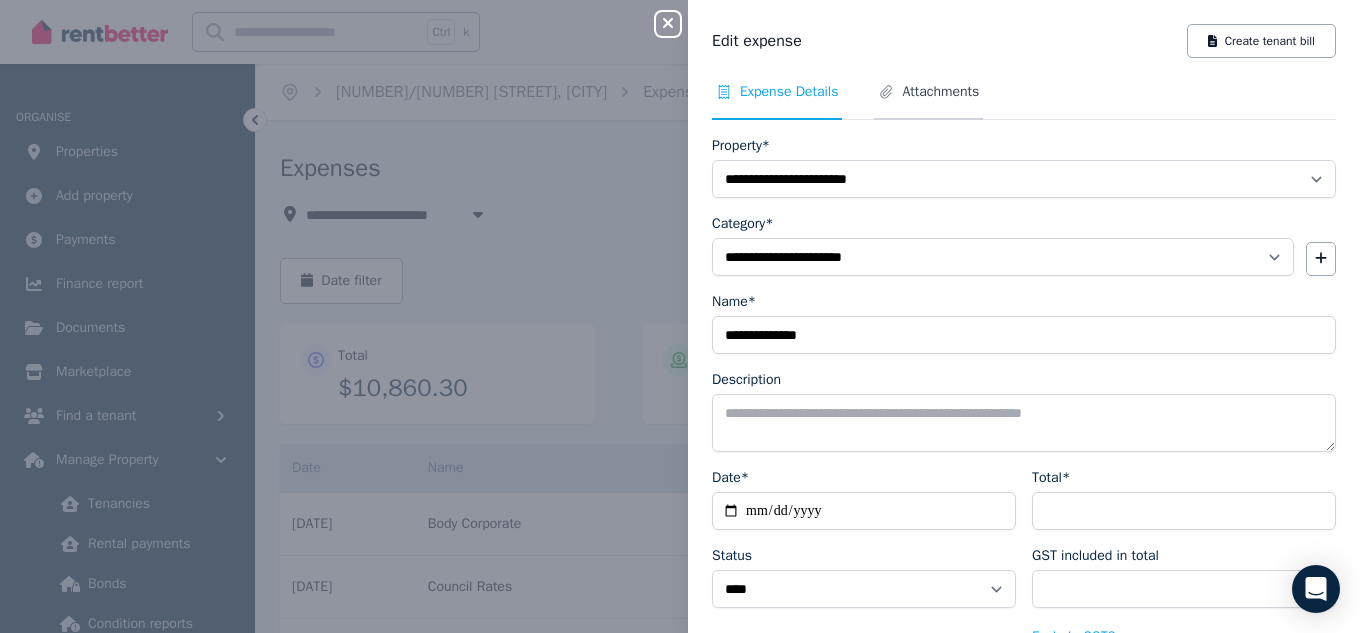 click on "Attachments" at bounding box center (940, 92) 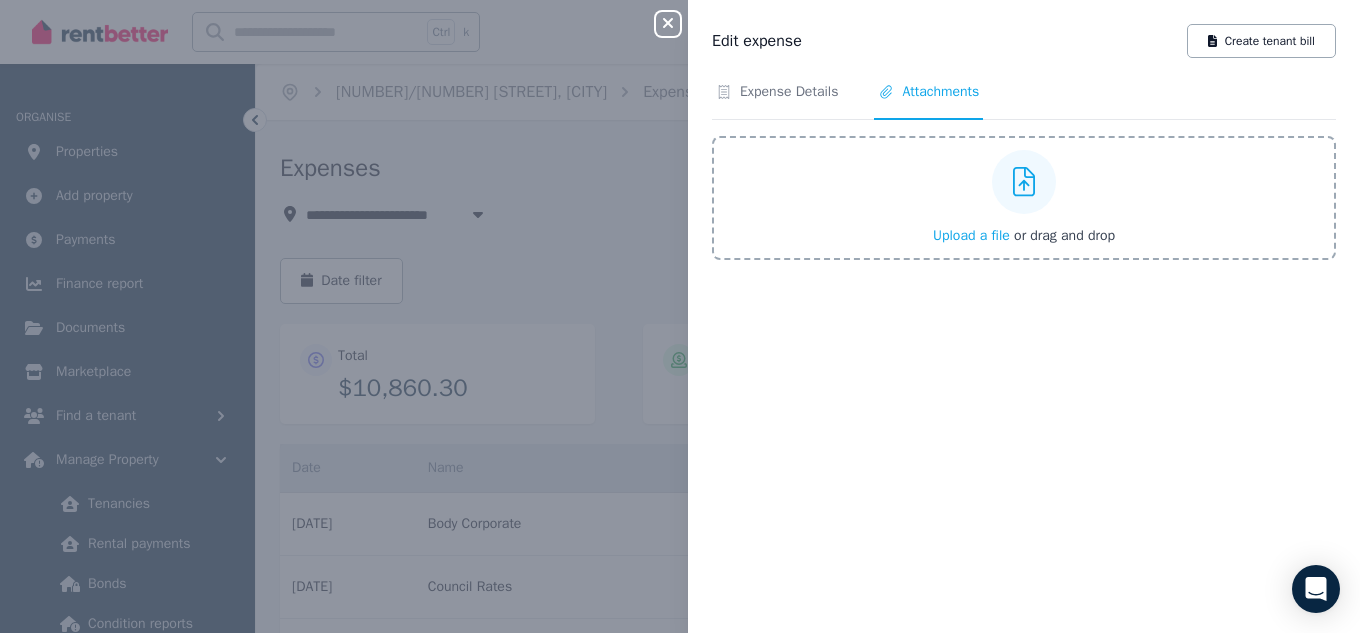 click on "Upload a file" at bounding box center (971, 235) 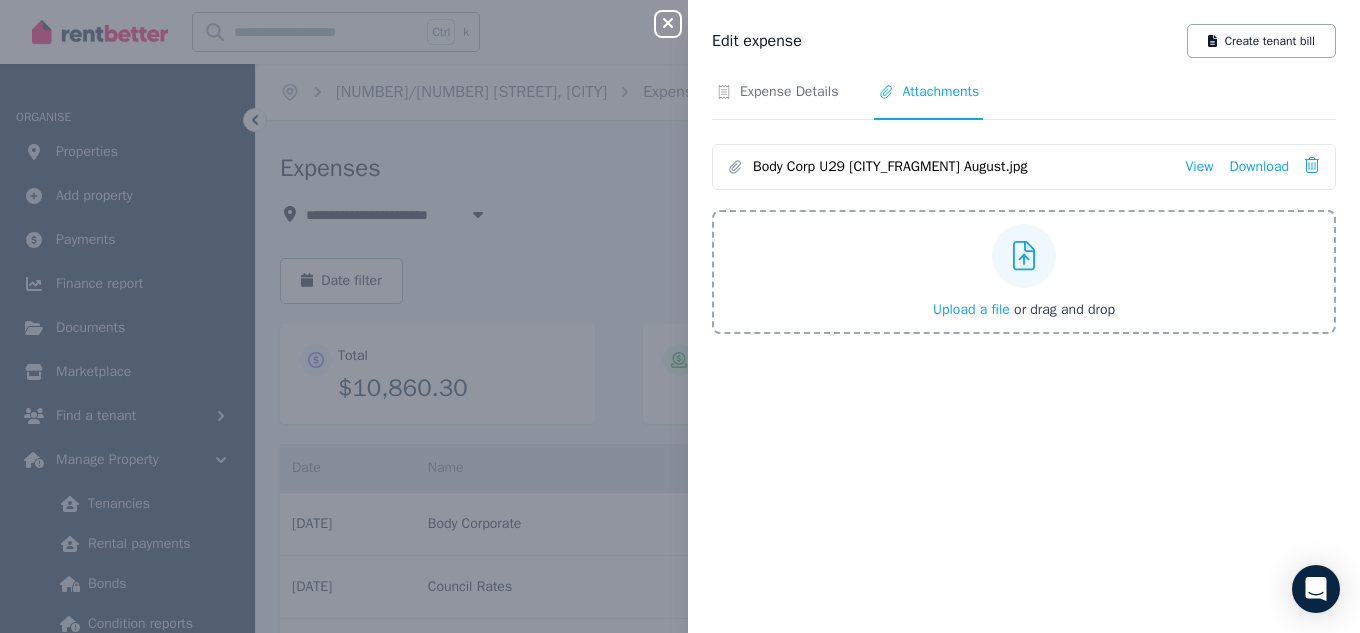 click on "Upload a file" at bounding box center [971, 309] 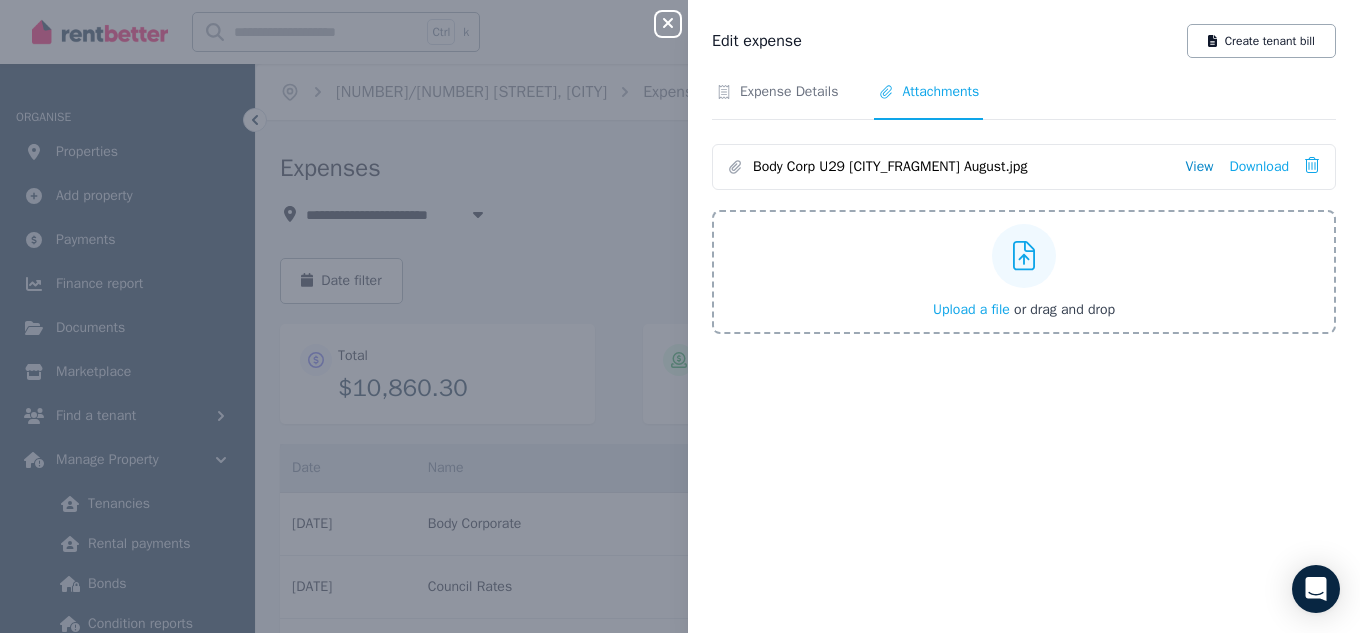 click on "View" at bounding box center [1199, 167] 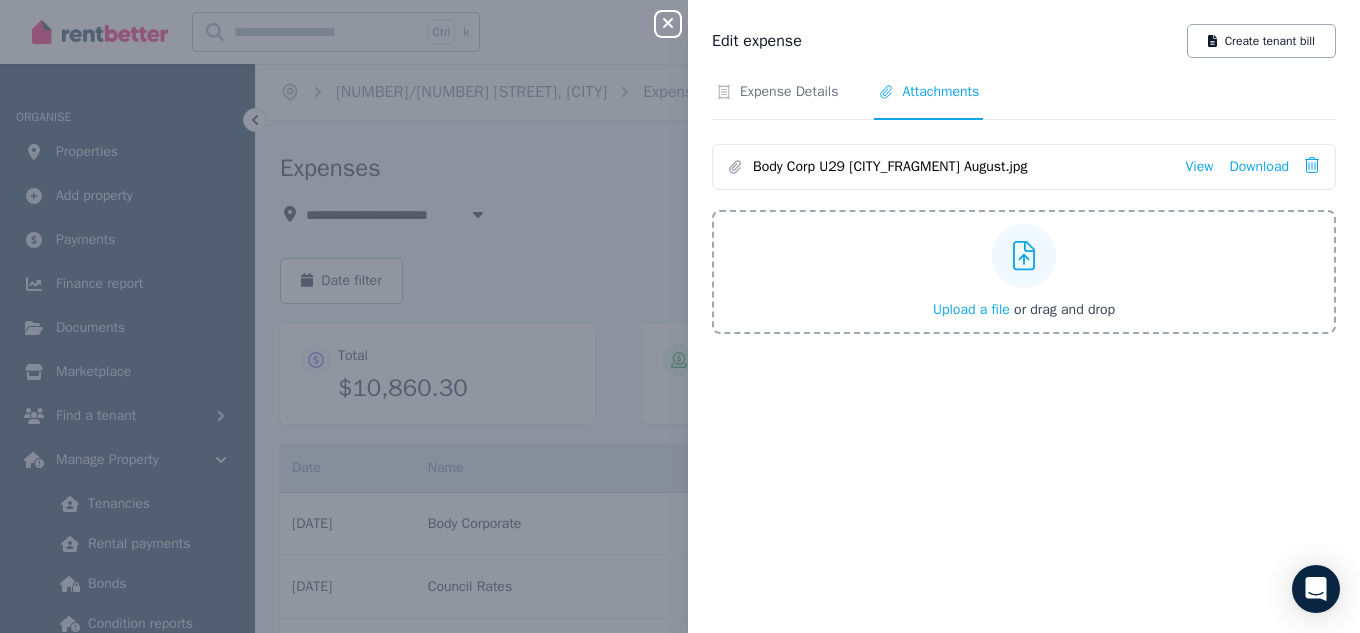 click on "Upload a file" at bounding box center (971, 309) 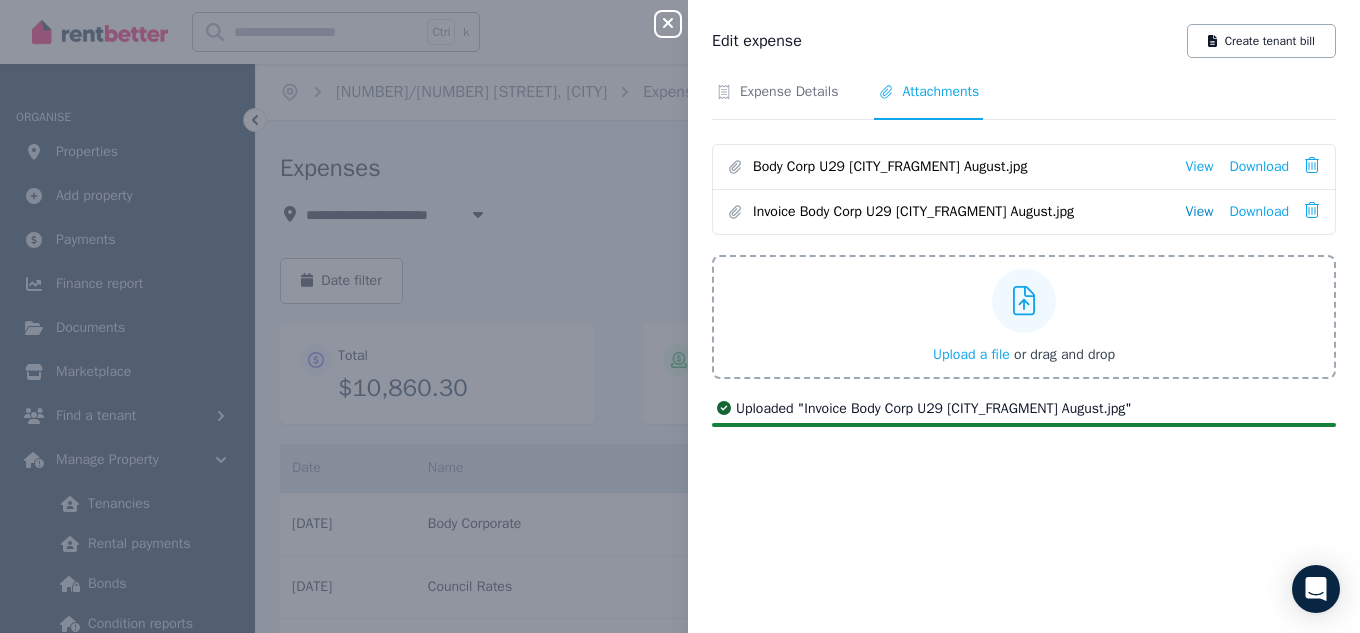 click on "View" at bounding box center (1199, 212) 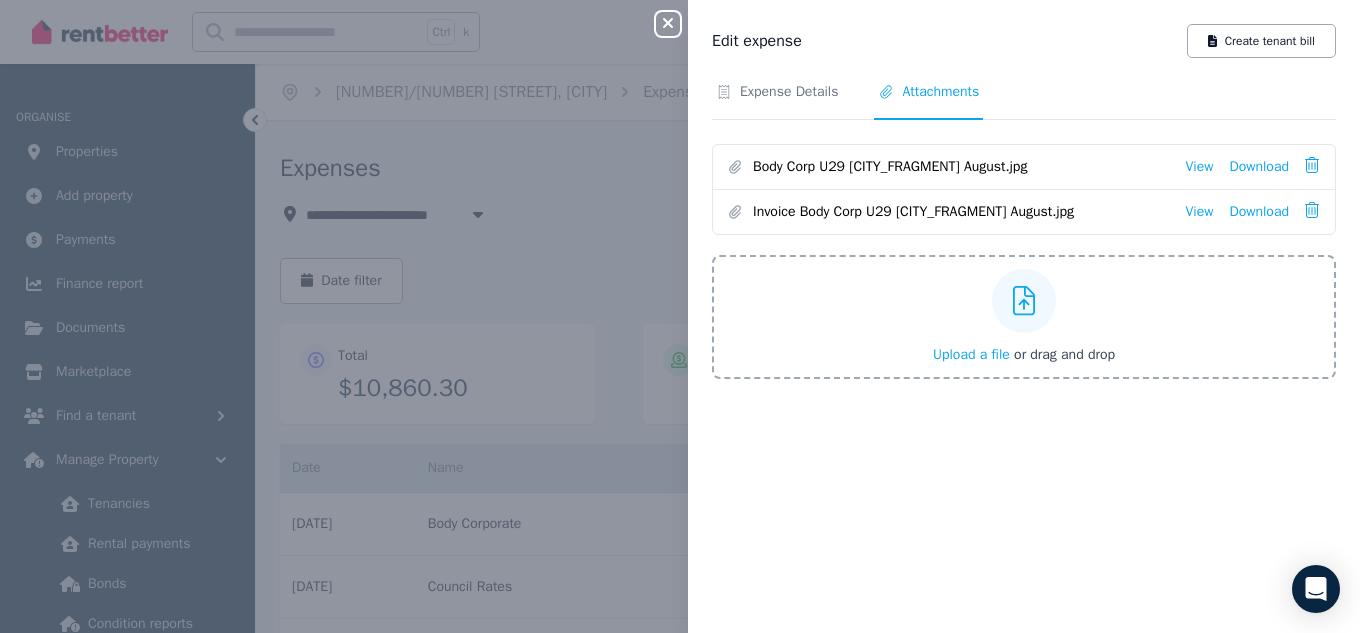 click 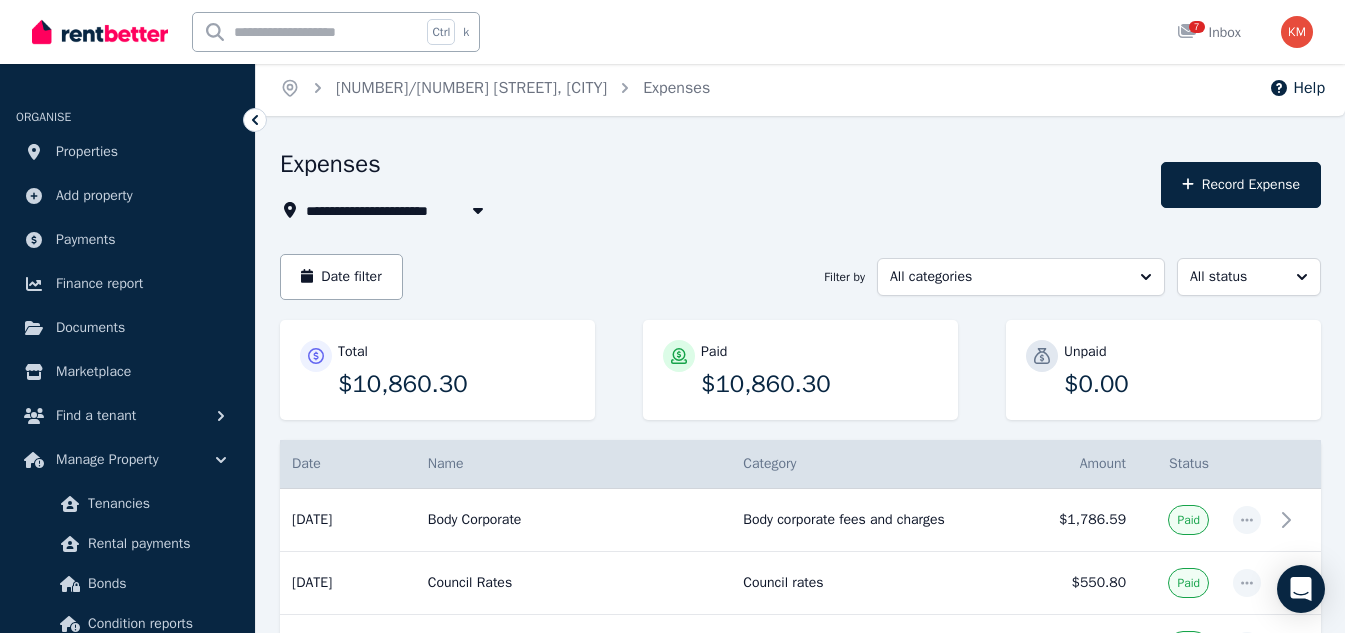 scroll, scrollTop: 0, scrollLeft: 0, axis: both 